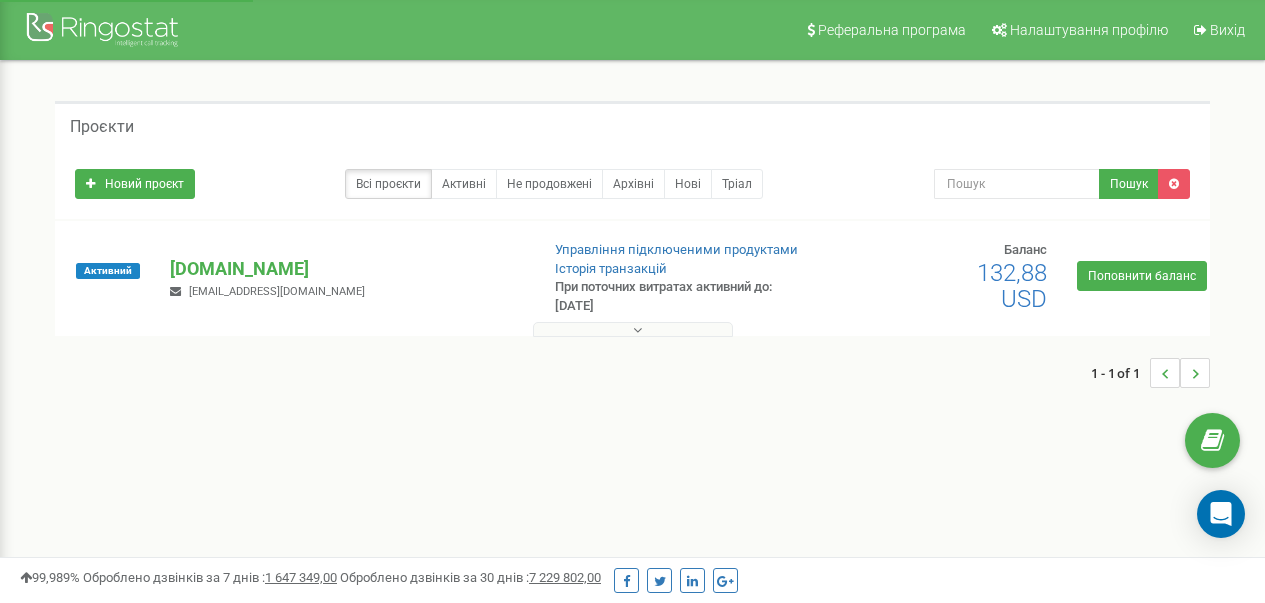 scroll, scrollTop: 0, scrollLeft: 0, axis: both 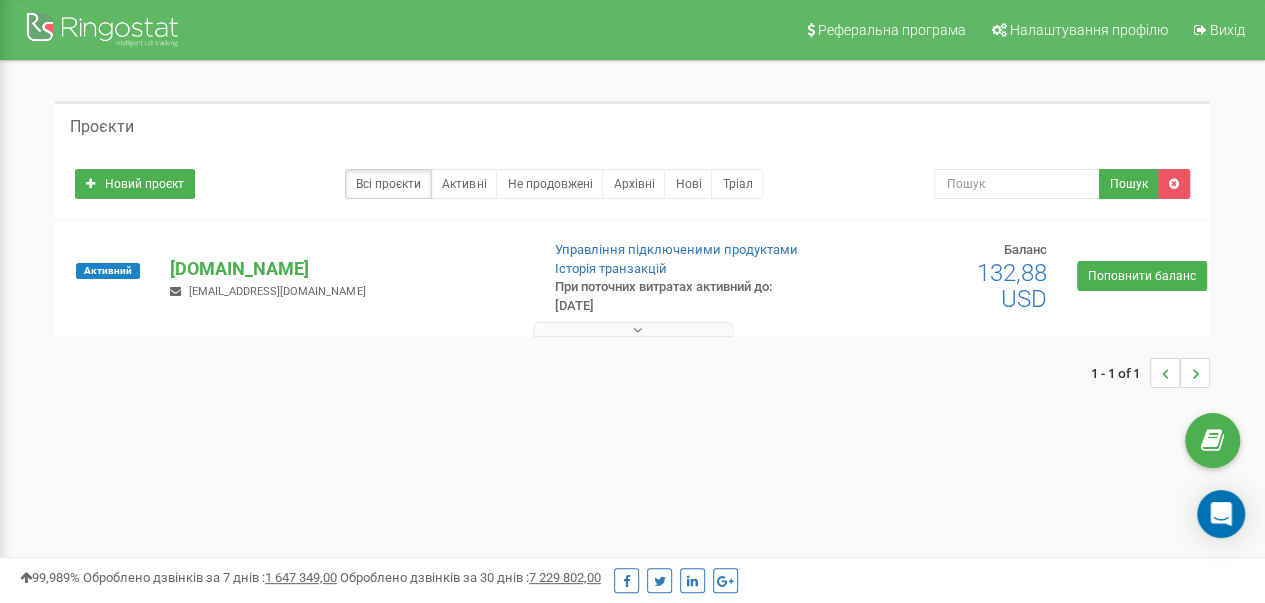 click at bounding box center (637, 330) 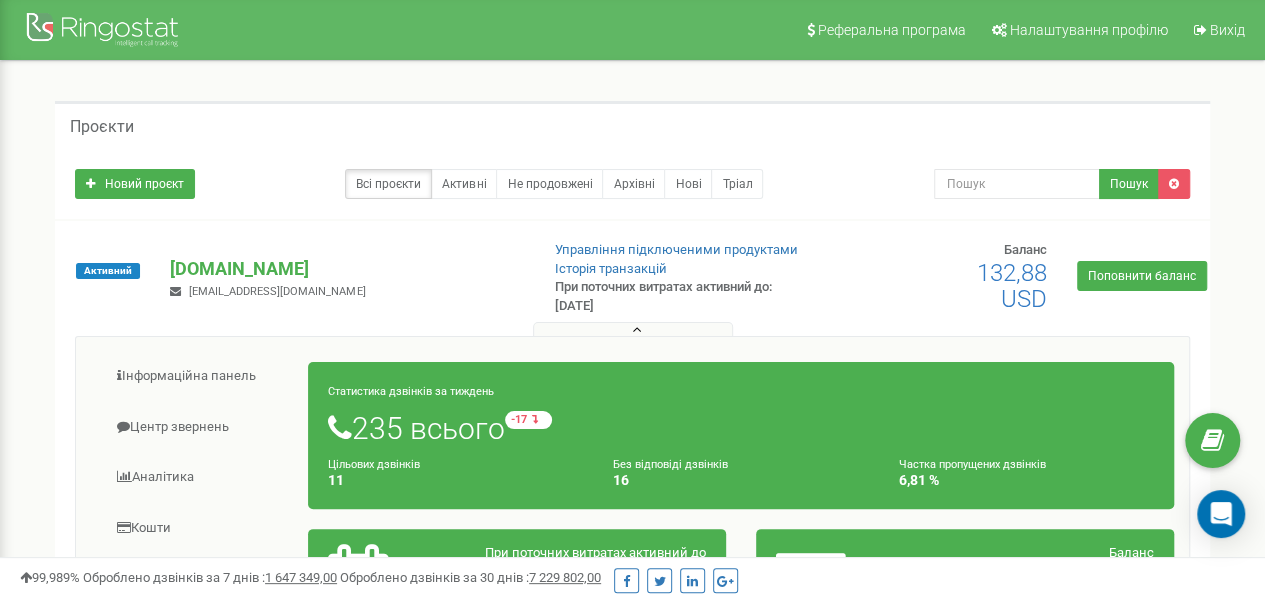 click at bounding box center [633, 329] 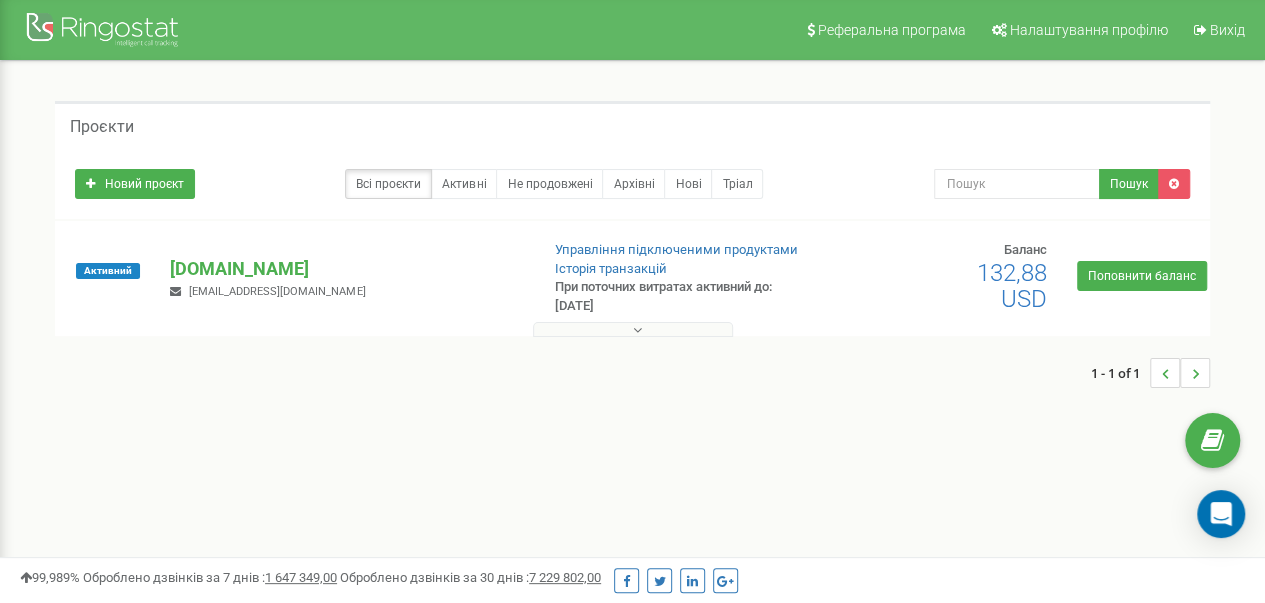 click at bounding box center (633, 329) 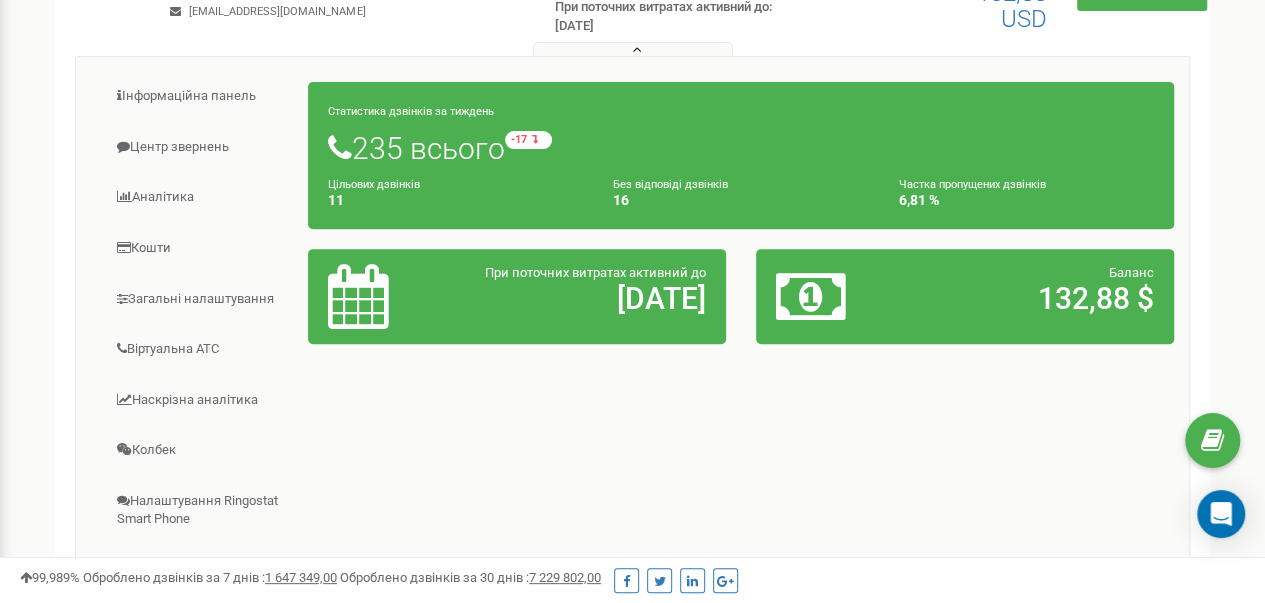 scroll, scrollTop: 0, scrollLeft: 0, axis: both 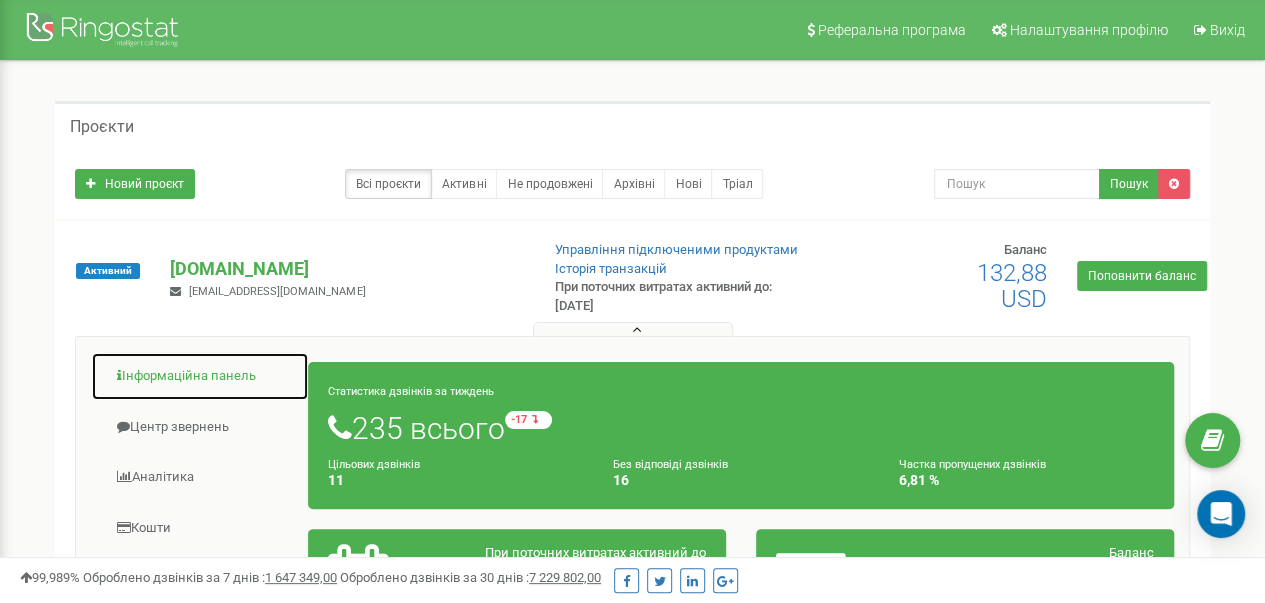 click on "Інформаційна панель" at bounding box center (200, 376) 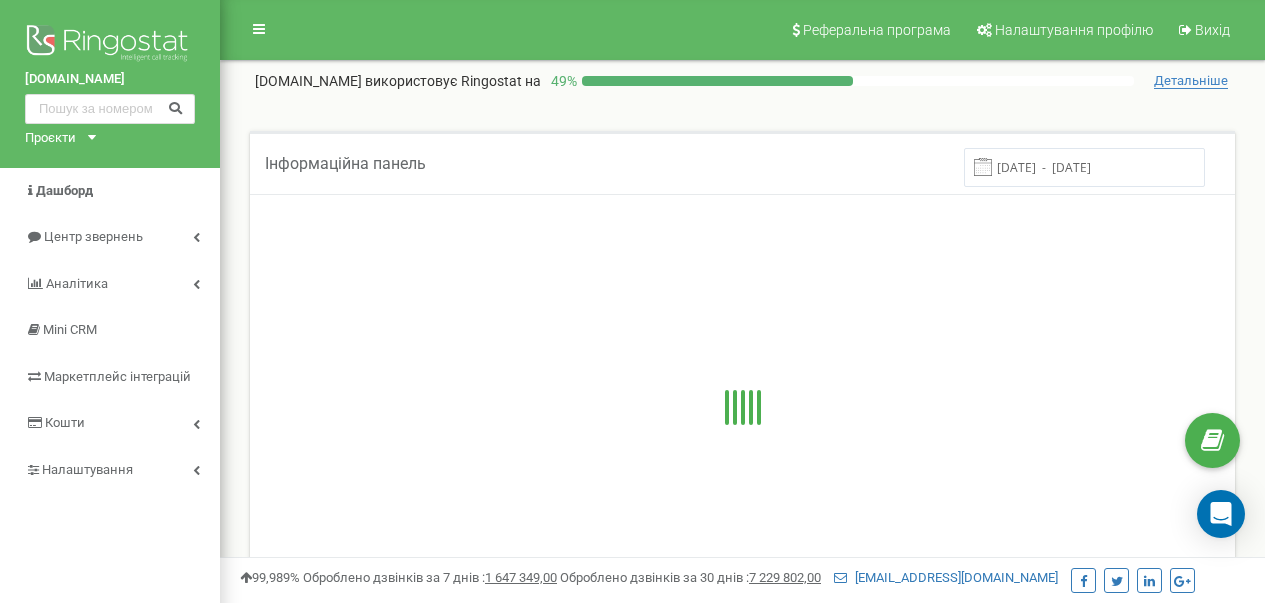 scroll, scrollTop: 0, scrollLeft: 0, axis: both 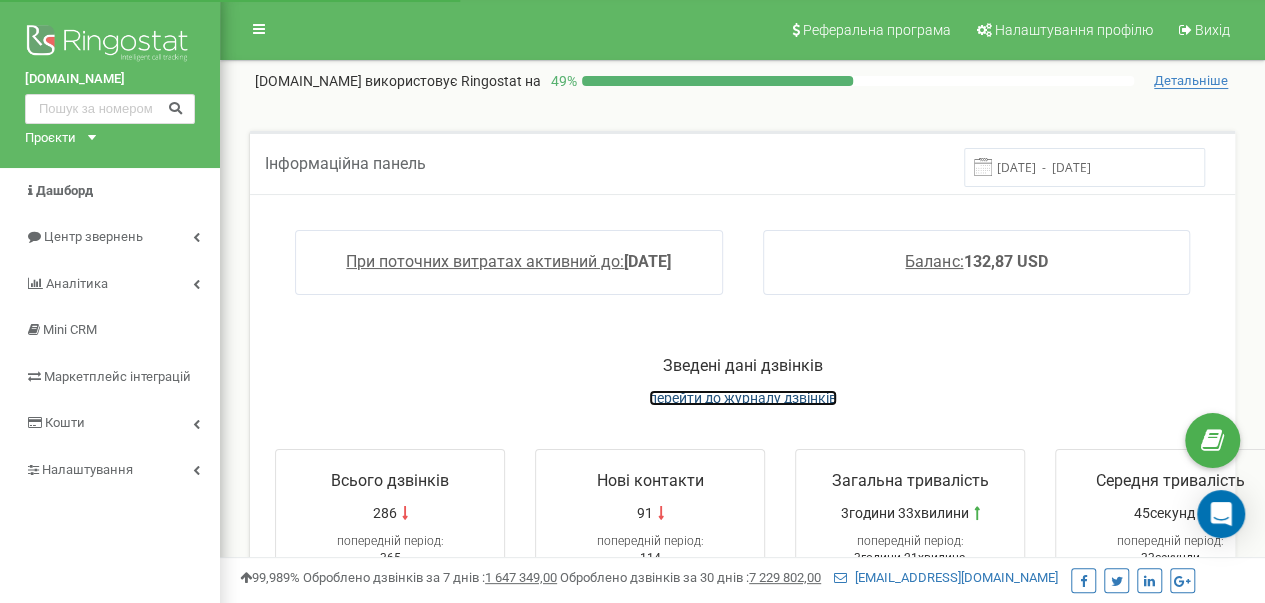 click on "перейти до журналу дзвінків" at bounding box center (743, 398) 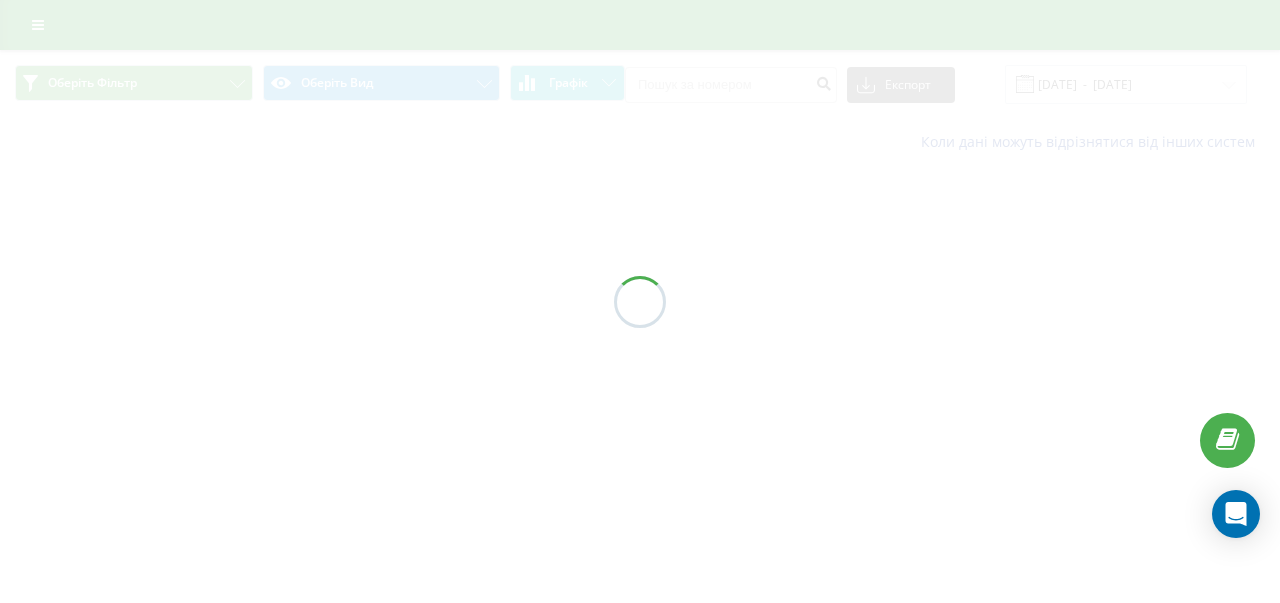 scroll, scrollTop: 0, scrollLeft: 0, axis: both 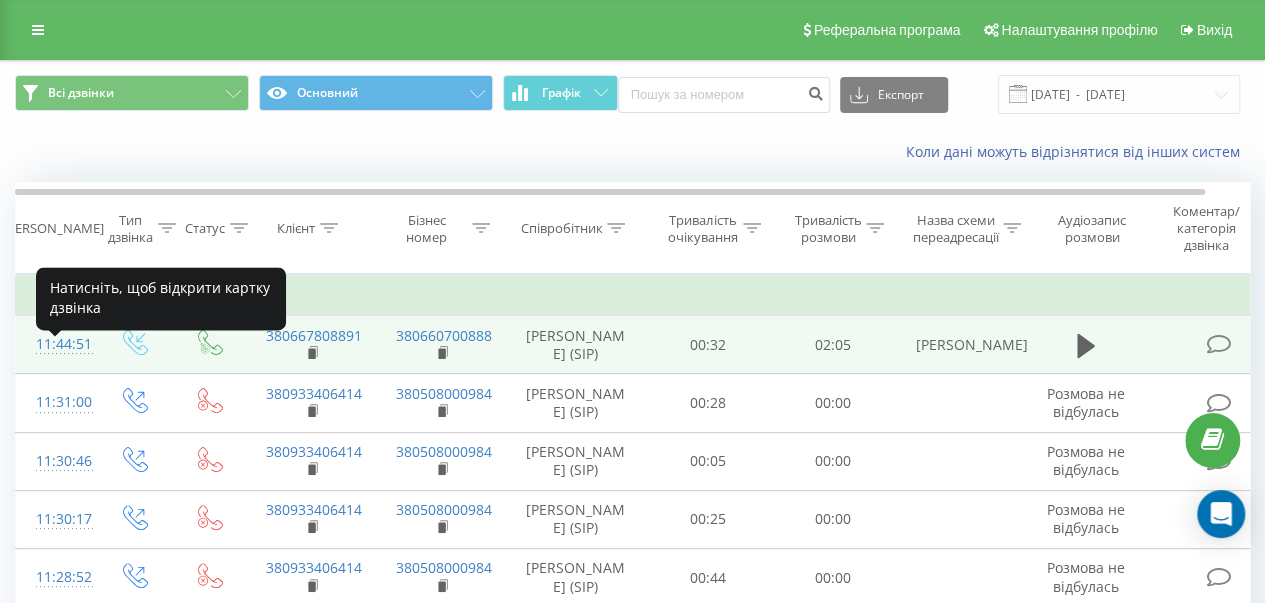 click on "11:44:51" at bounding box center [56, 344] 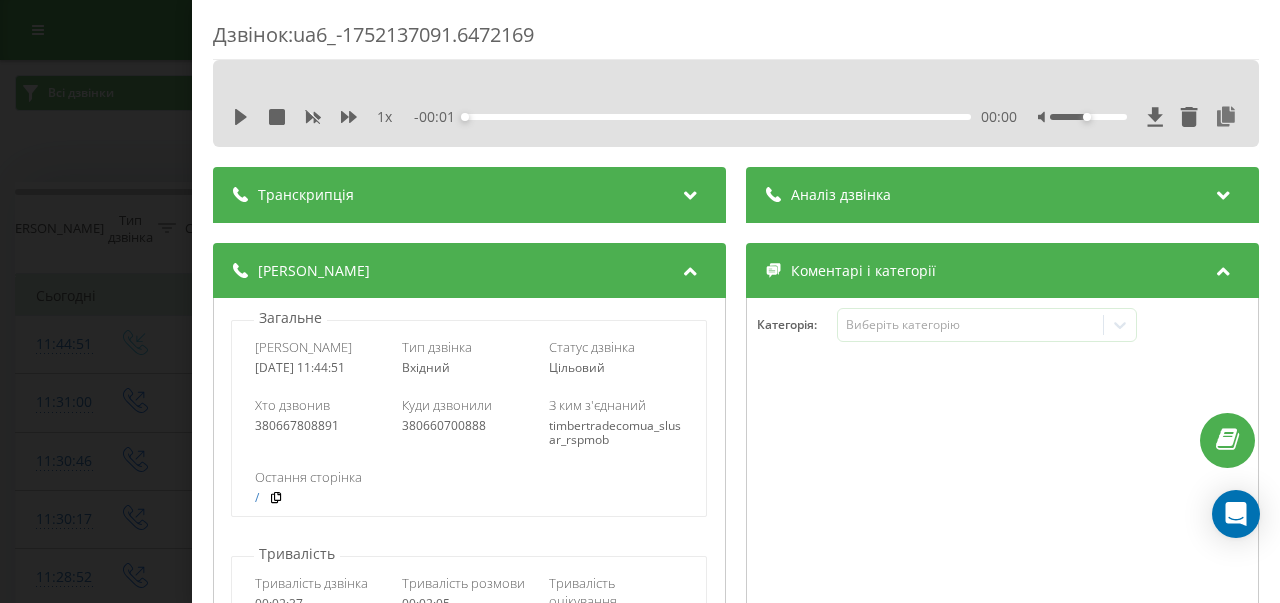 click on "Аналіз дзвінка" at bounding box center (1002, 195) 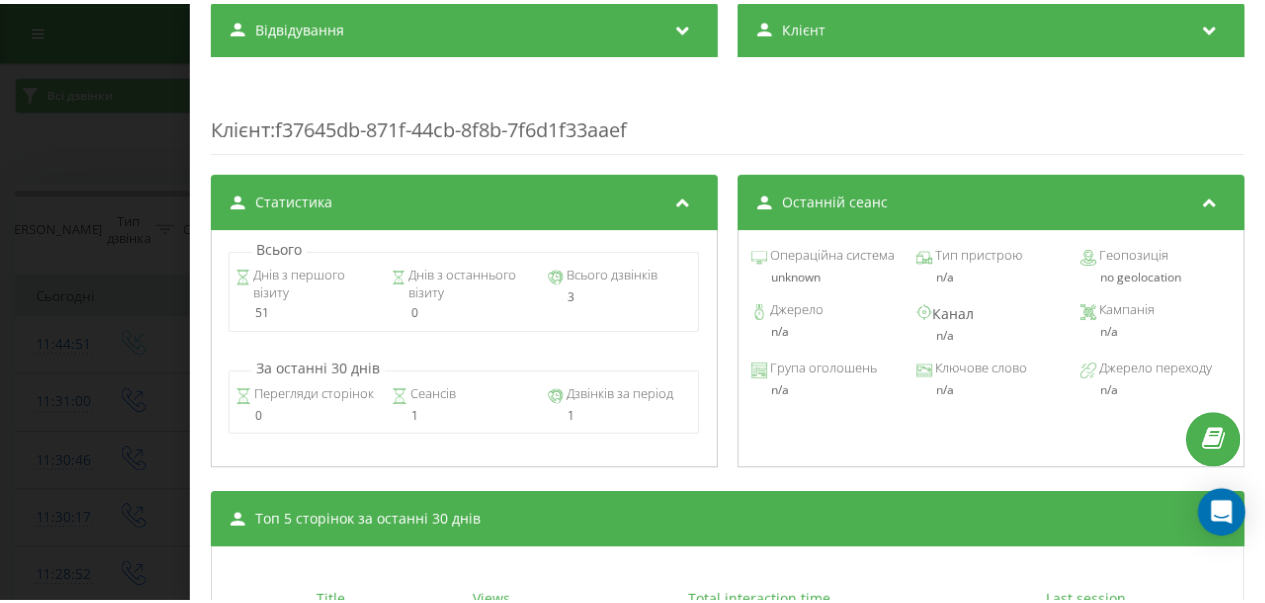 scroll, scrollTop: 900, scrollLeft: 0, axis: vertical 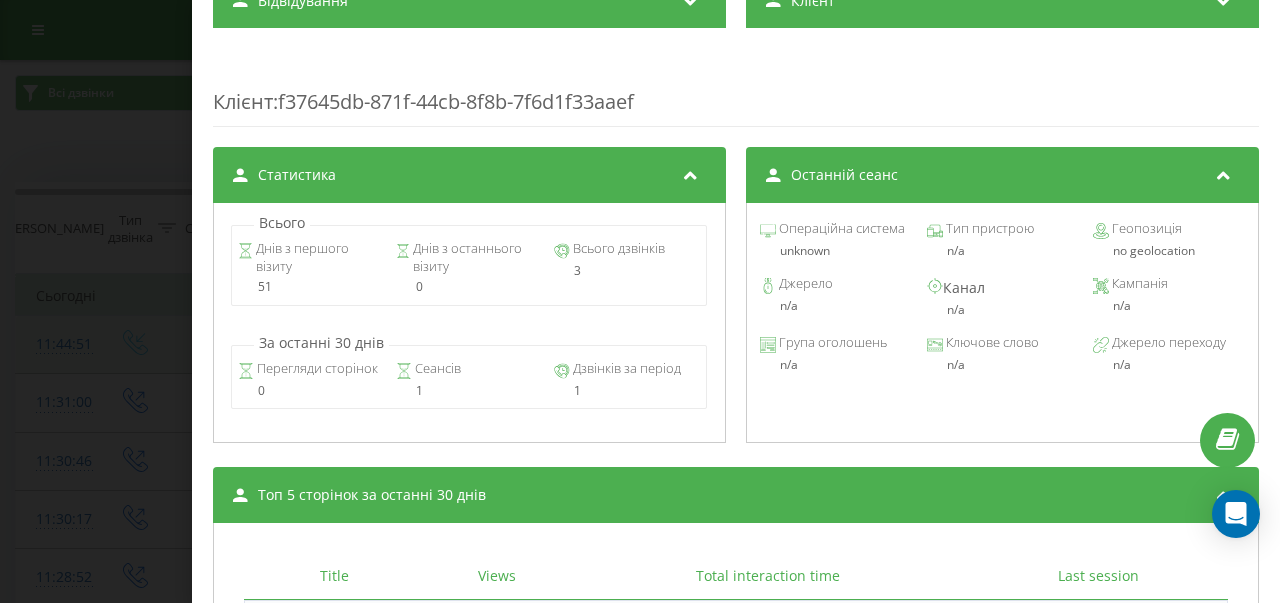 click on "Дзвінок :  ua6_-1752137091.6472169   1 x  - 02:05 00:00   00:00   Транскрипція Для AI-аналізу майбутніх дзвінків  налаштуйте та активуйте профіль на сторінці . Якщо профіль вже є і дзвінок відповідає його умовам, оновіть сторінку через 10 хвилин - AI аналізує поточний дзвінок. Аналіз дзвінка Для AI-аналізу майбутніх дзвінків  налаштуйте та активуйте профіль на сторінці . Якщо профіль вже є і дзвінок відповідає його умовам, оновіть сторінку через 10 хвилин - AI аналізує поточний дзвінок. Деталі дзвінка Загальне Дата дзвінка 2025-07-10 11:44:51 Тип дзвінка Вхідний Статус дзвінка Цільовий 380667808891 /" at bounding box center [640, 301] 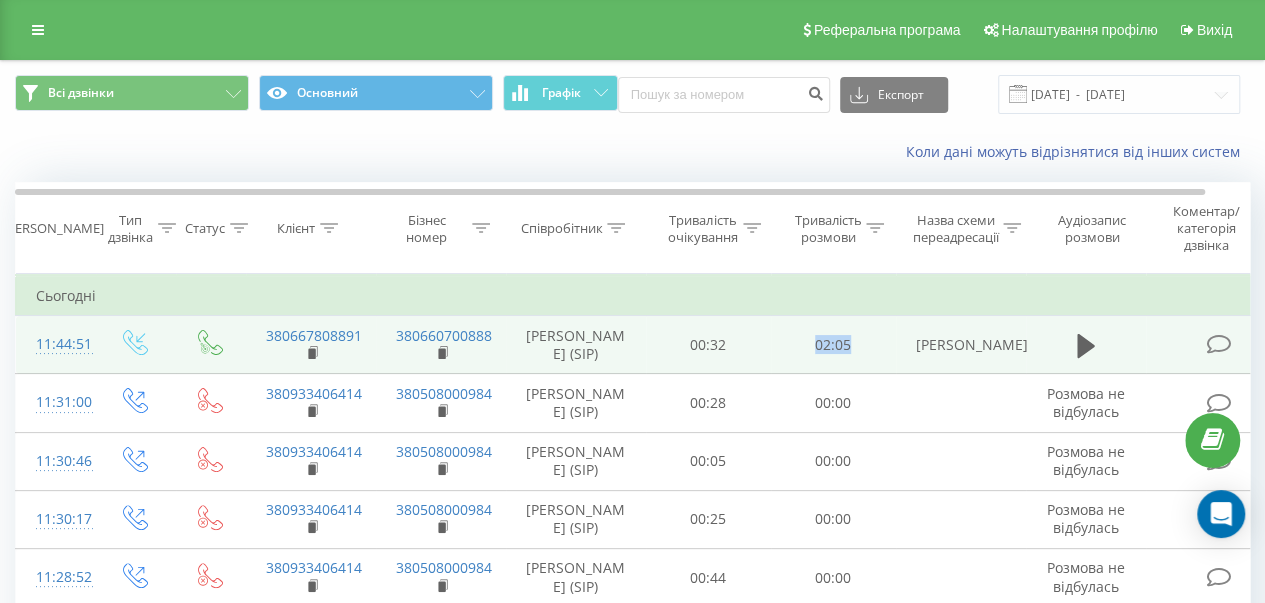 drag, startPoint x: 879, startPoint y: 355, endPoint x: 814, endPoint y: 356, distance: 65.00769 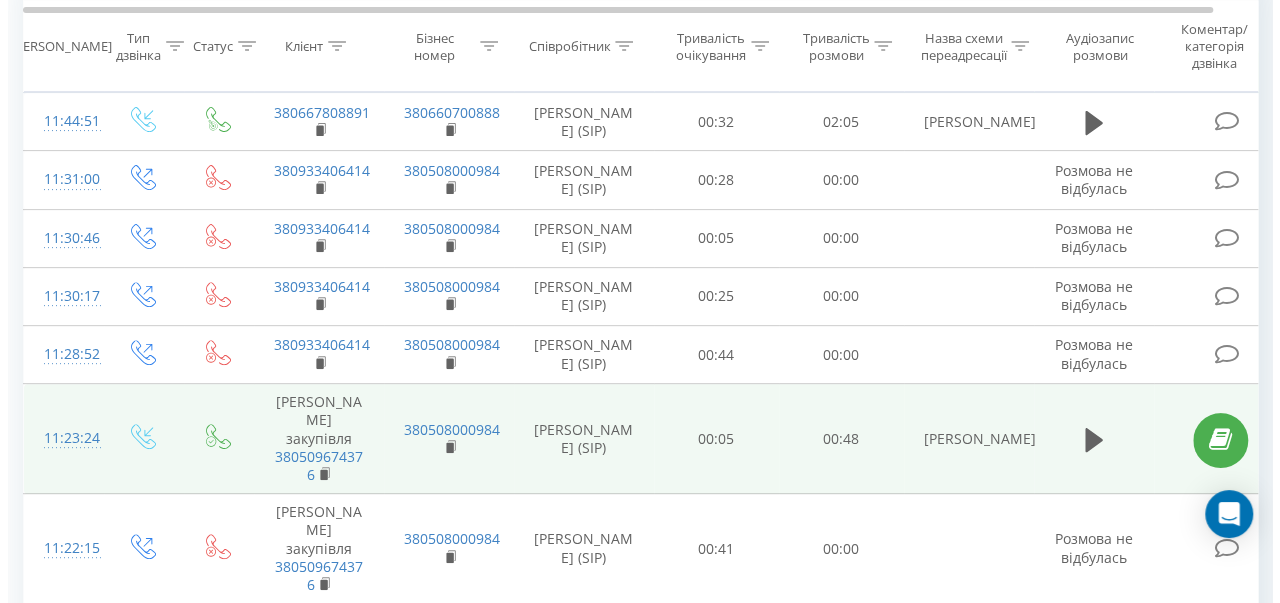 scroll, scrollTop: 0, scrollLeft: 0, axis: both 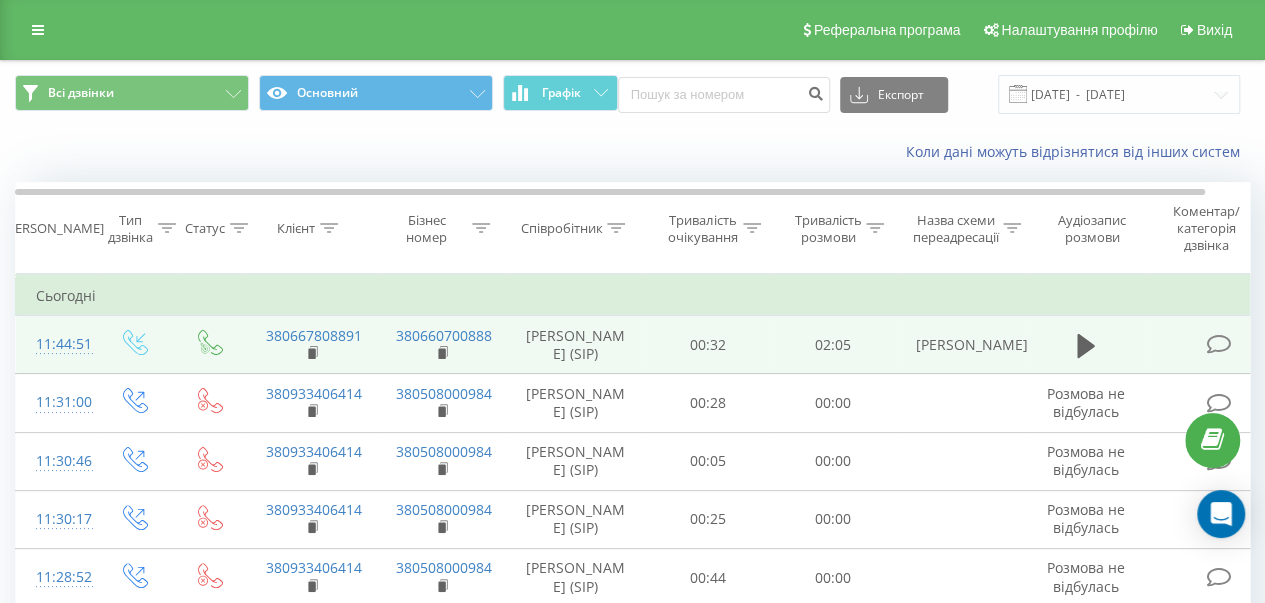 click on "11:44:51" at bounding box center (56, 344) 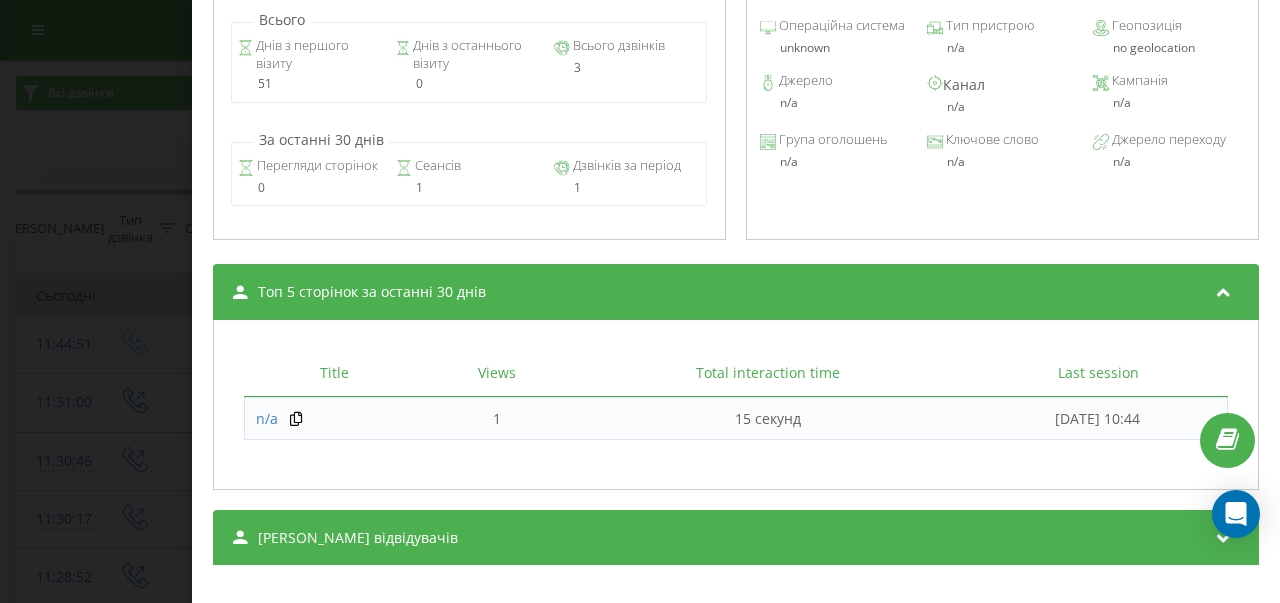 scroll, scrollTop: 955, scrollLeft: 0, axis: vertical 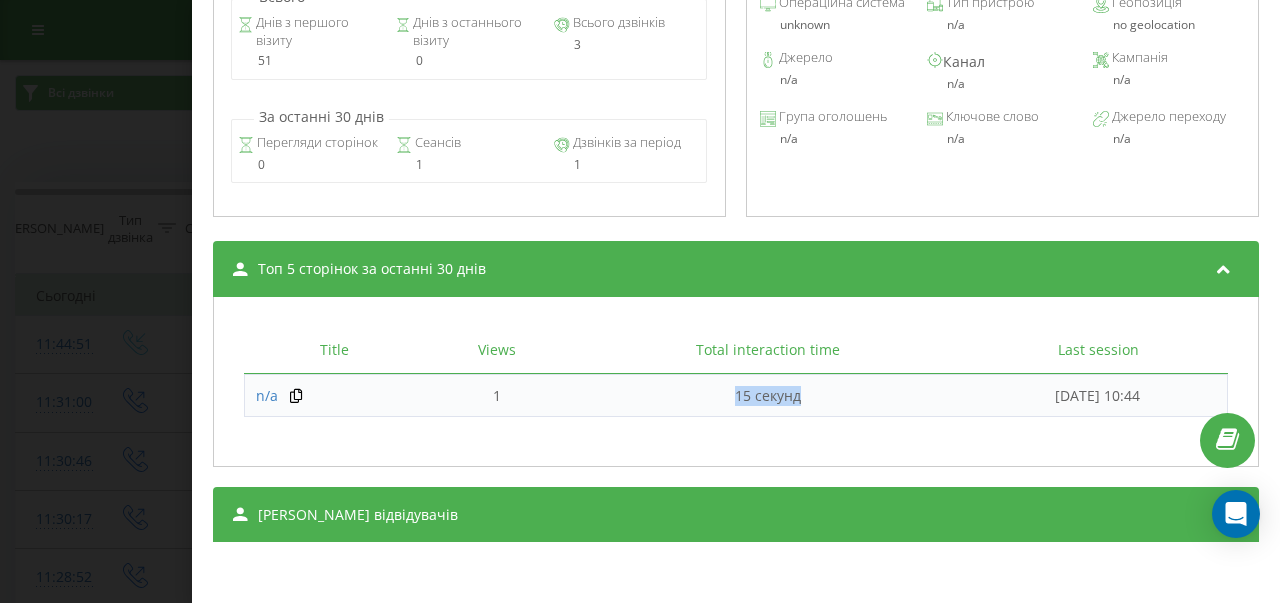drag, startPoint x: 602, startPoint y: 401, endPoint x: 704, endPoint y: 397, distance: 102.0784 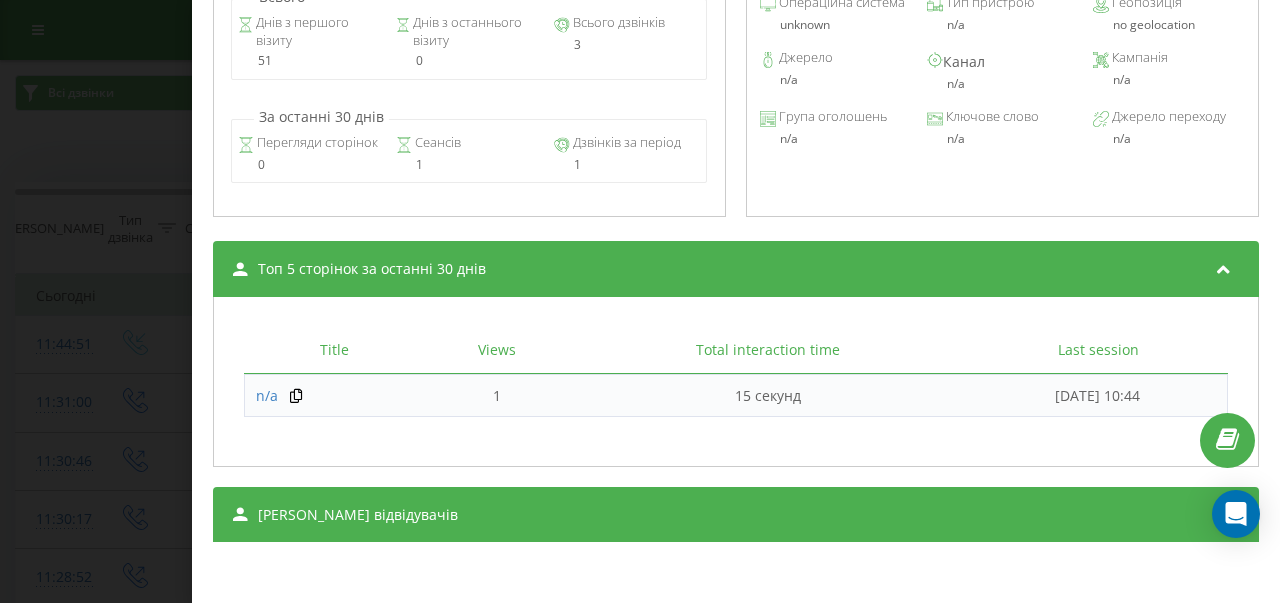 click on "Last session" at bounding box center (1098, 350) 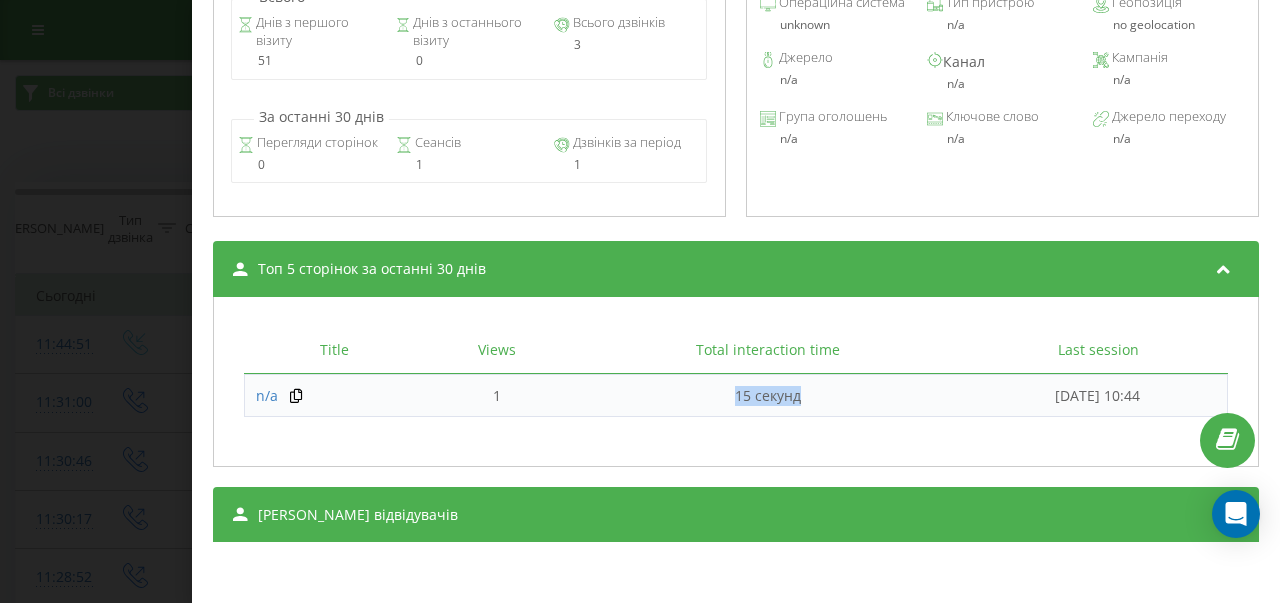 drag, startPoint x: 756, startPoint y: 403, endPoint x: 554, endPoint y: 403, distance: 202 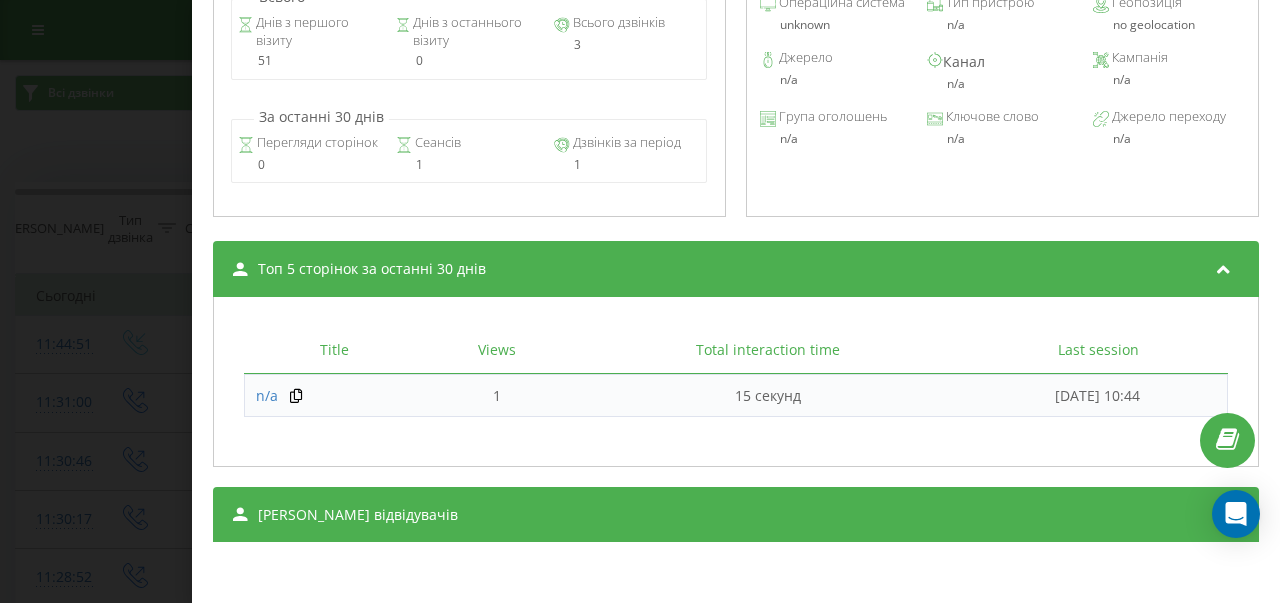 drag, startPoint x: 928, startPoint y: 398, endPoint x: 815, endPoint y: 383, distance: 113.99123 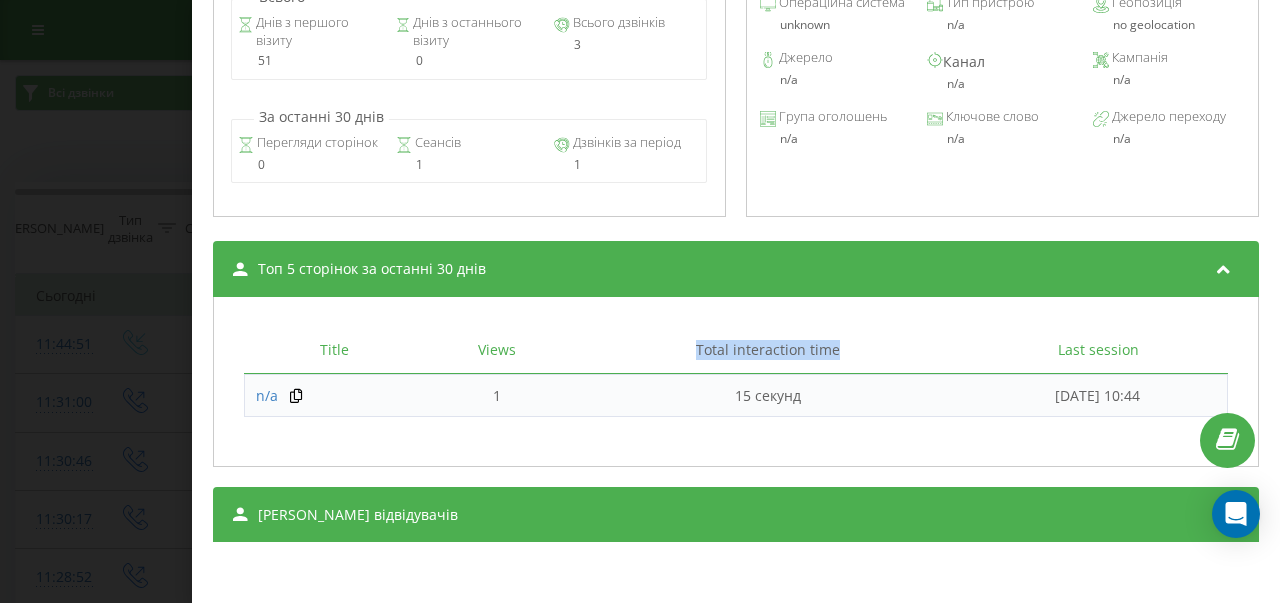 drag, startPoint x: 696, startPoint y: 353, endPoint x: 578, endPoint y: 357, distance: 118.06778 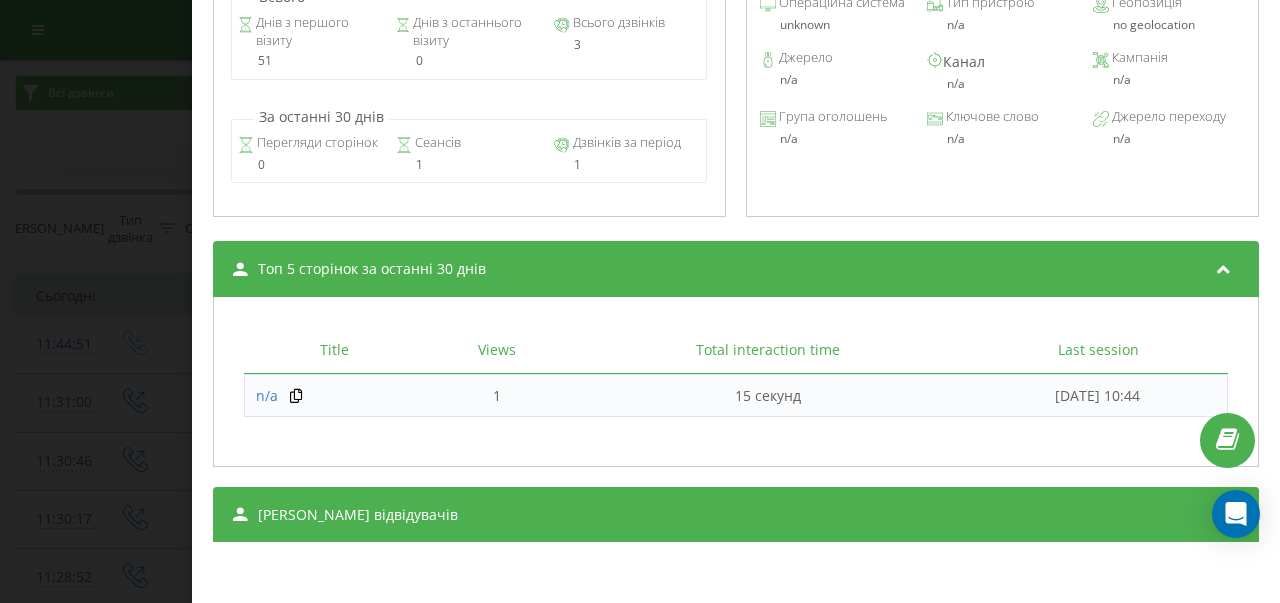 click on "Топ 5 сторінок за останні 30 днів" at bounding box center [736, 269] 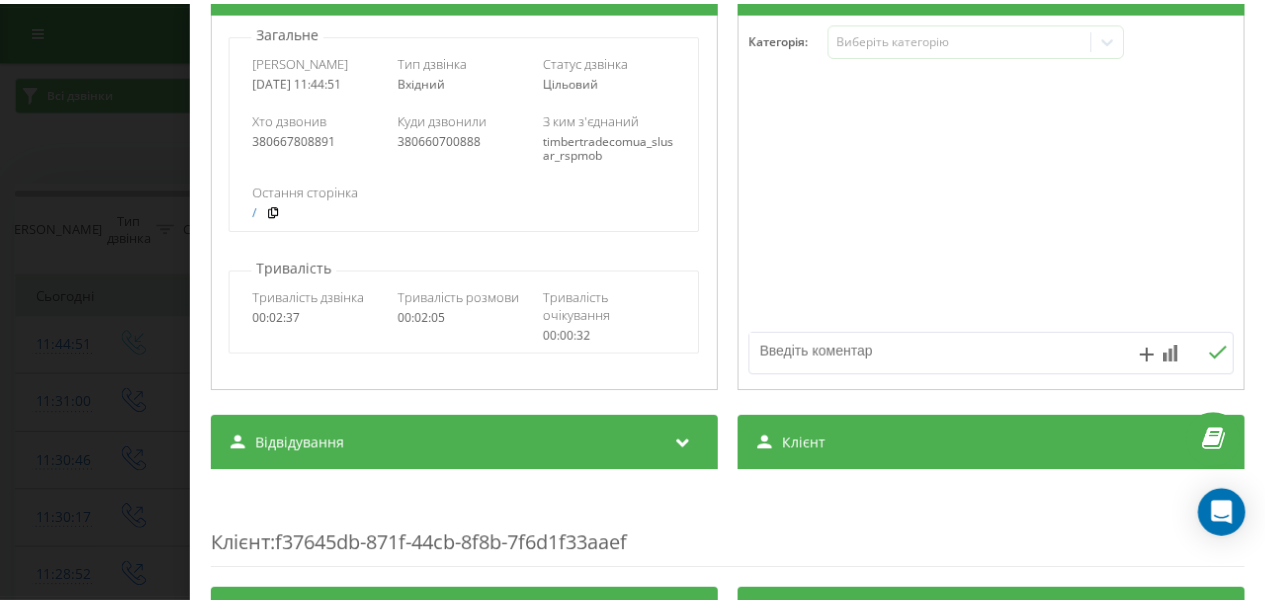 scroll, scrollTop: 285, scrollLeft: 0, axis: vertical 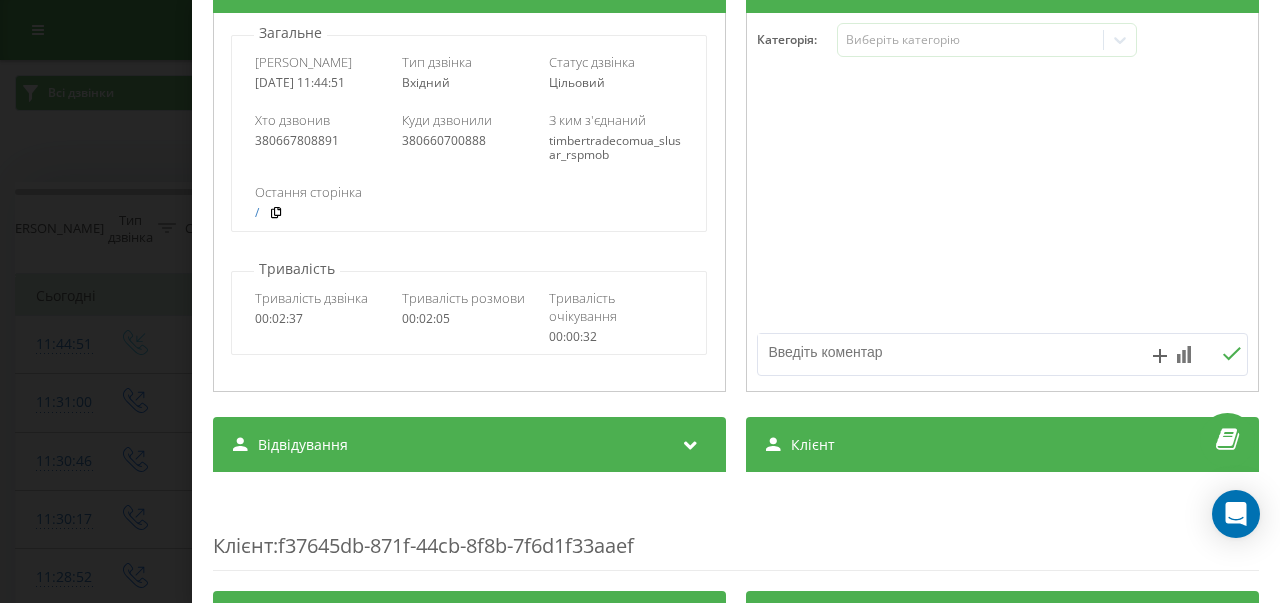 click on "Дзвінок :  ua6_-1752137091.6472169   1 x  - 02:05 00:00   00:00   Транскрипція Для AI-аналізу майбутніх дзвінків  налаштуйте та активуйте профіль на сторінці . Якщо профіль вже є і дзвінок відповідає його умовам, оновіть сторінку через 10 хвилин - AI аналізує поточний дзвінок. Аналіз дзвінка Для AI-аналізу майбутніх дзвінків  налаштуйте та активуйте профіль на сторінці . Якщо профіль вже є і дзвінок відповідає його умовам, оновіть сторінку через 10 хвилин - AI аналізує поточний дзвінок. Деталі дзвінка Загальне Дата дзвінка 2025-07-10 11:44:51 Тип дзвінка Вхідний Статус дзвінка Цільовий 380667808891 /" at bounding box center [640, 301] 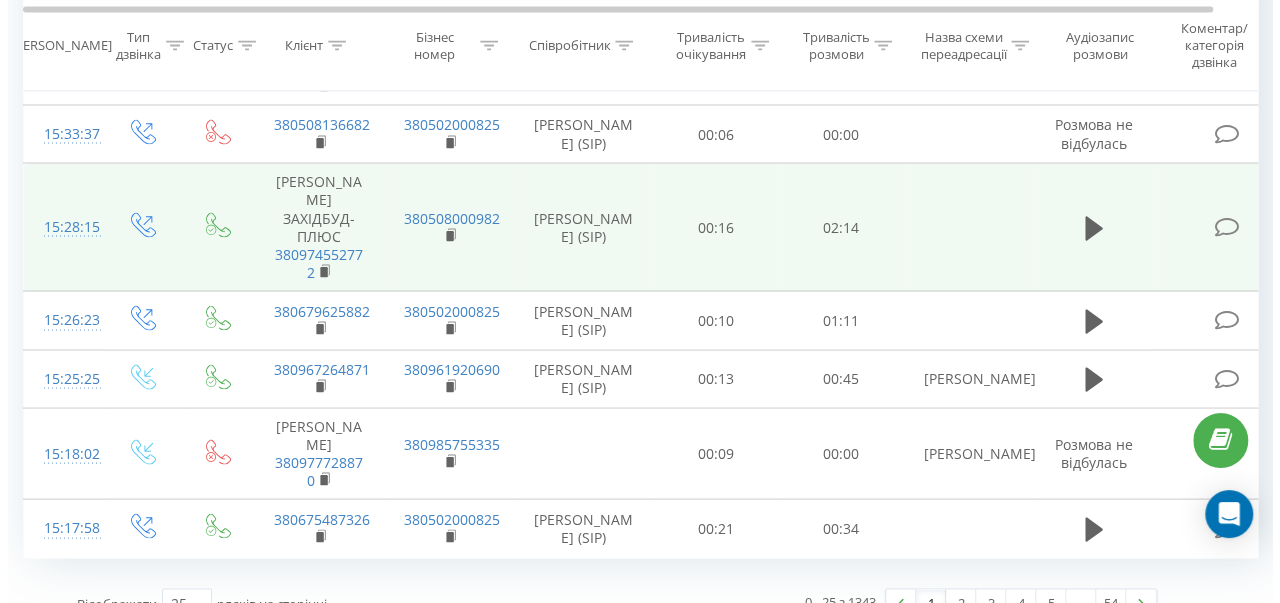 scroll, scrollTop: 1800, scrollLeft: 0, axis: vertical 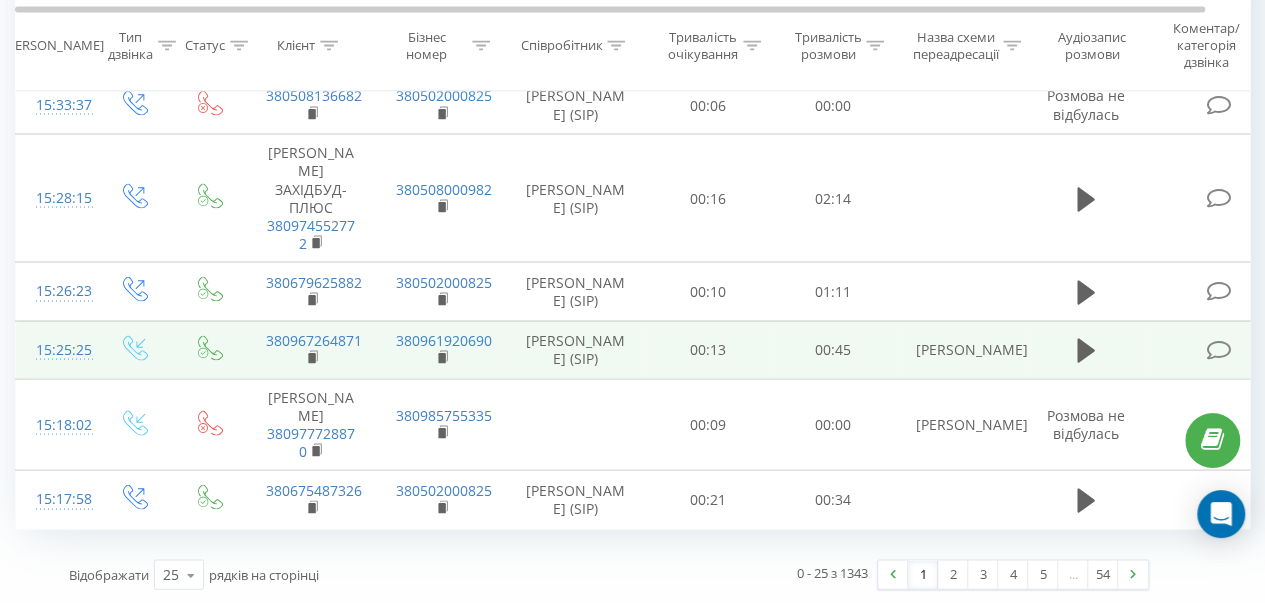 click on "15:25:25" at bounding box center (56, 349) 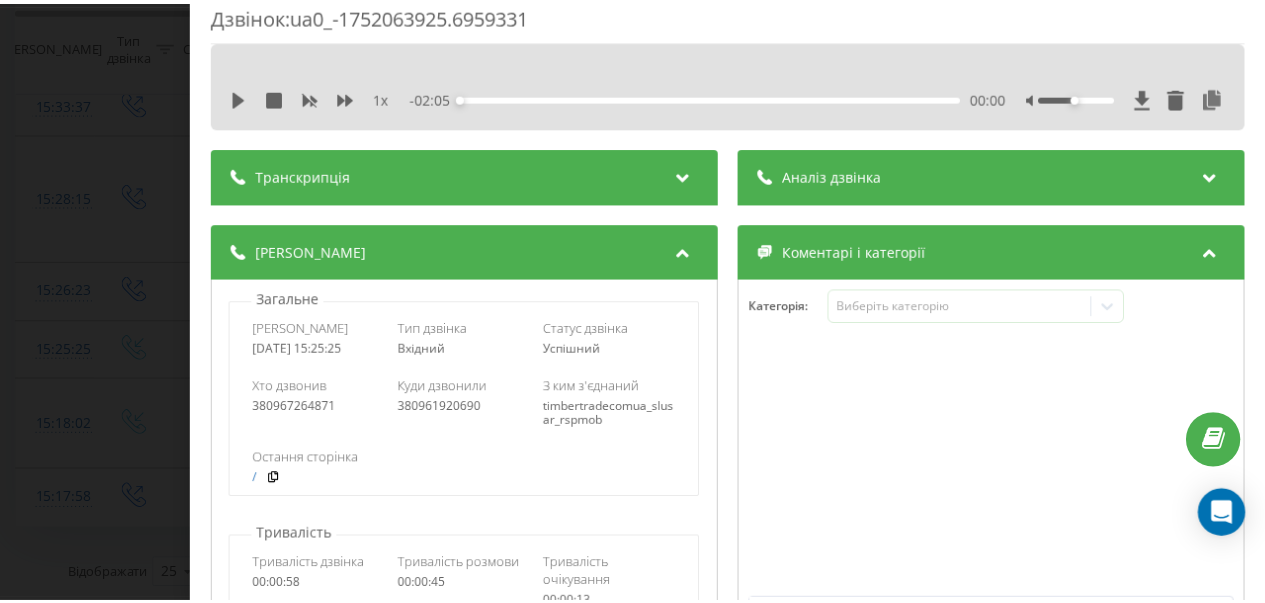 scroll, scrollTop: 0, scrollLeft: 0, axis: both 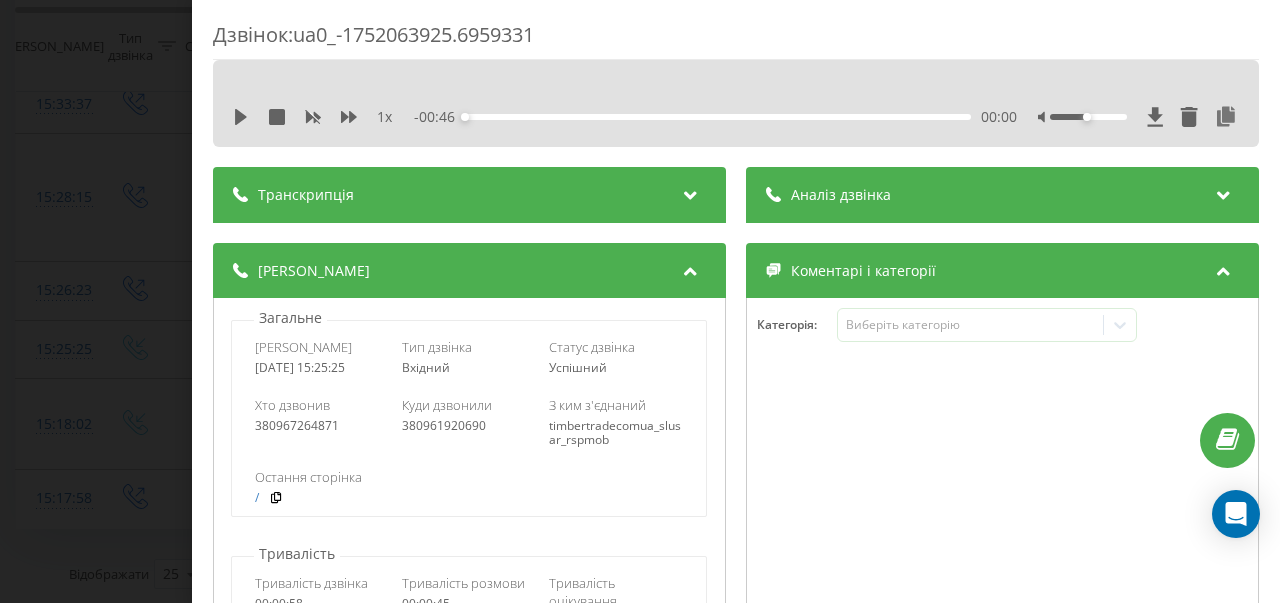 click on "Аналіз дзвінка" at bounding box center (841, 195) 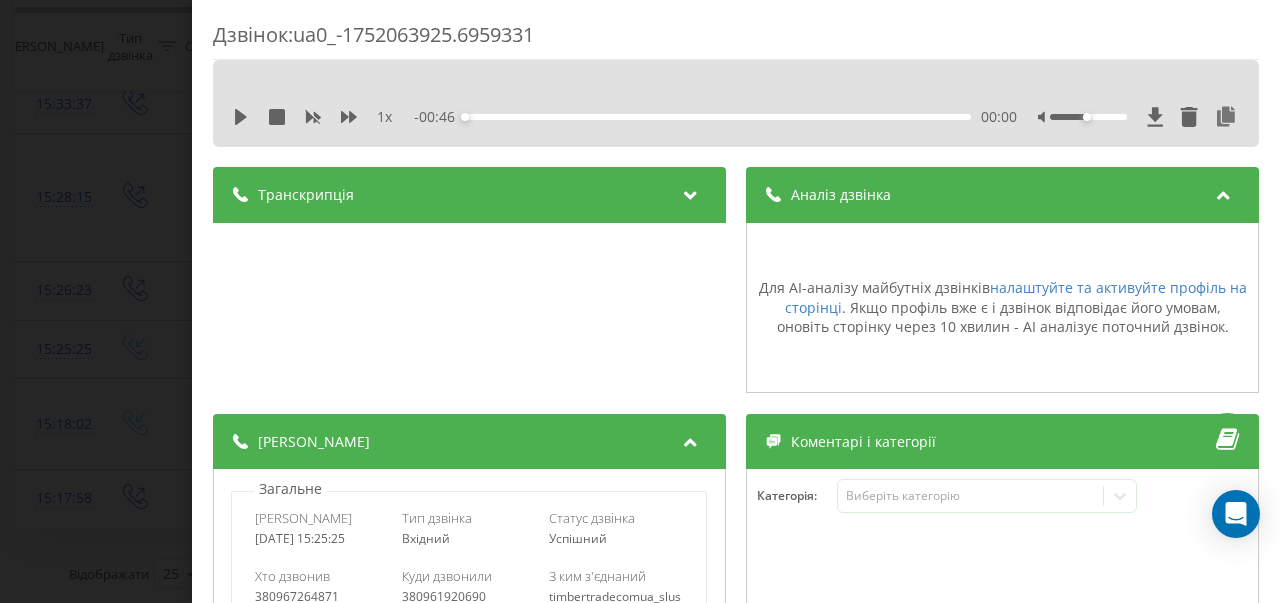 click on "Дзвінок :  ua0_-1752063925.6959331   1 x  - 00:46 00:00   00:00   Транскрипція Для AI-аналізу майбутніх дзвінків  налаштуйте та активуйте профіль на сторінці . Якщо профіль вже є і дзвінок відповідає його умовам, оновіть сторінку через 10 хвилин - AI аналізує поточний дзвінок. Аналіз дзвінка Для AI-аналізу майбутніх дзвінків  налаштуйте та активуйте профіль на сторінці . Якщо профіль вже є і дзвінок відповідає його умовам, оновіть сторінку через 10 хвилин - AI аналізує поточний дзвінок. Деталі дзвінка Загальне Дата дзвінка 2025-07-09 15:25:25 Тип дзвінка Вхідний Статус дзвінка Успішний 380967264871 /" at bounding box center (640, 301) 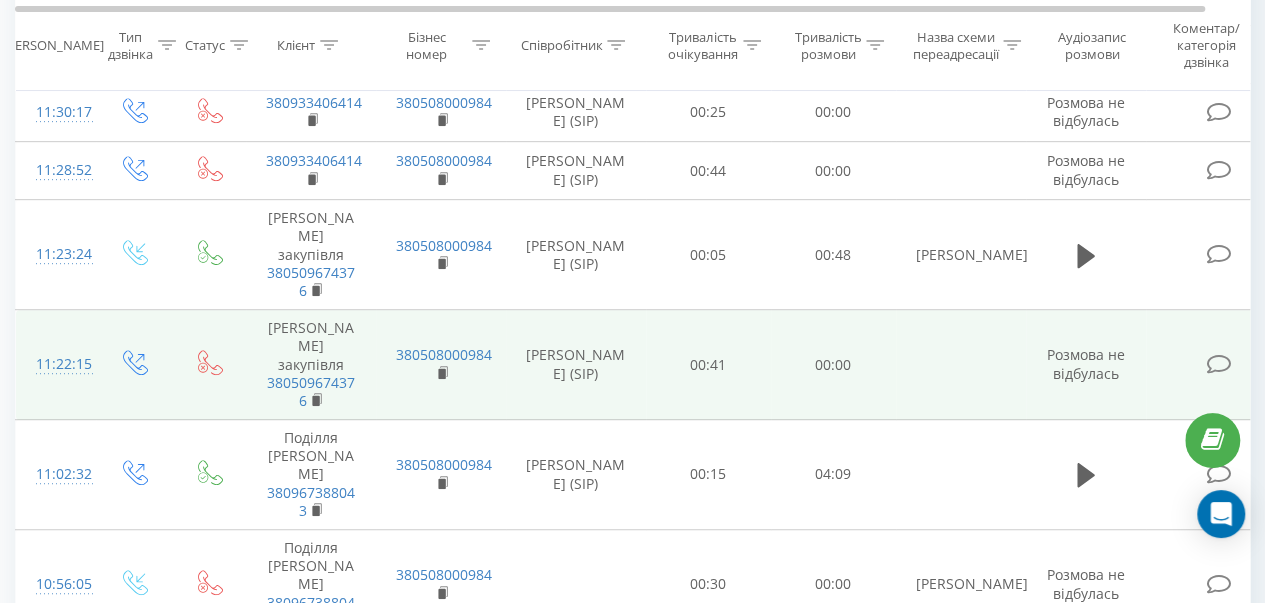 scroll, scrollTop: 0, scrollLeft: 0, axis: both 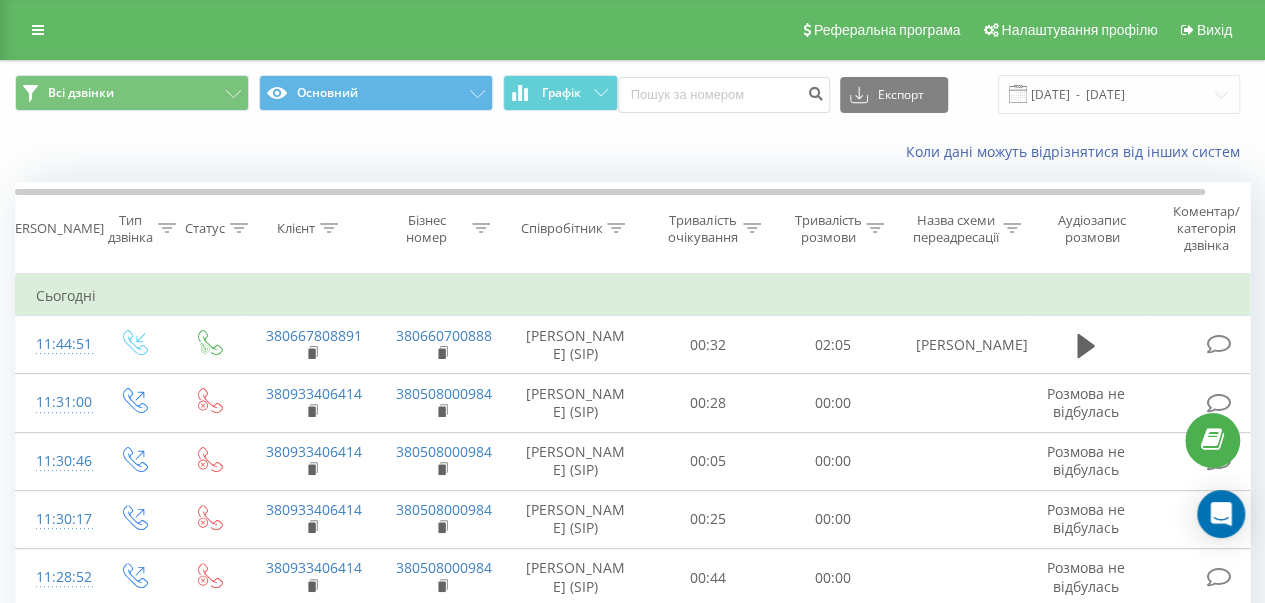 click on "Коли дані можуть відрізнятися вiд інших систем" at bounding box center (632, 152) 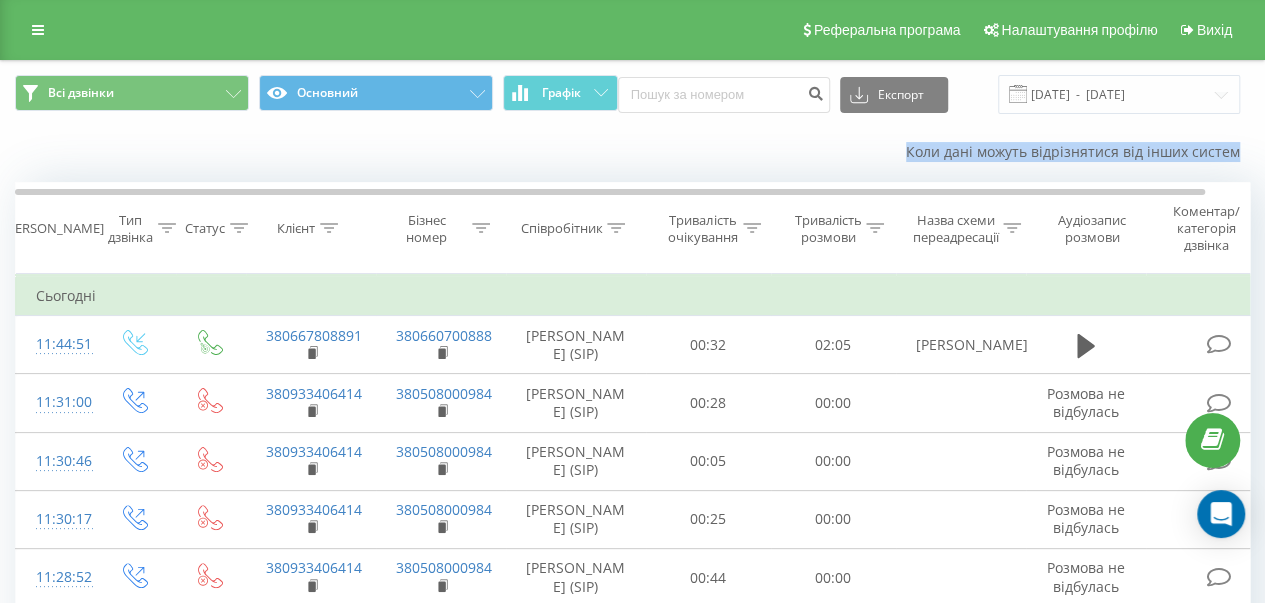 drag, startPoint x: 788, startPoint y: 155, endPoint x: 1263, endPoint y: 138, distance: 475.3041 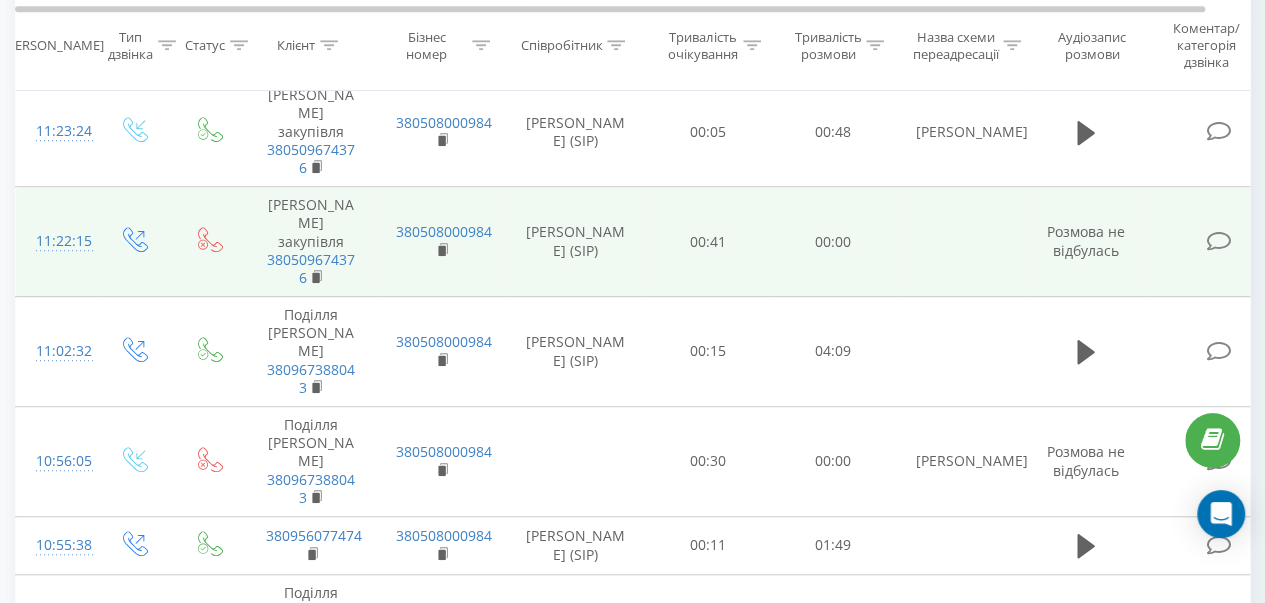 scroll, scrollTop: 600, scrollLeft: 0, axis: vertical 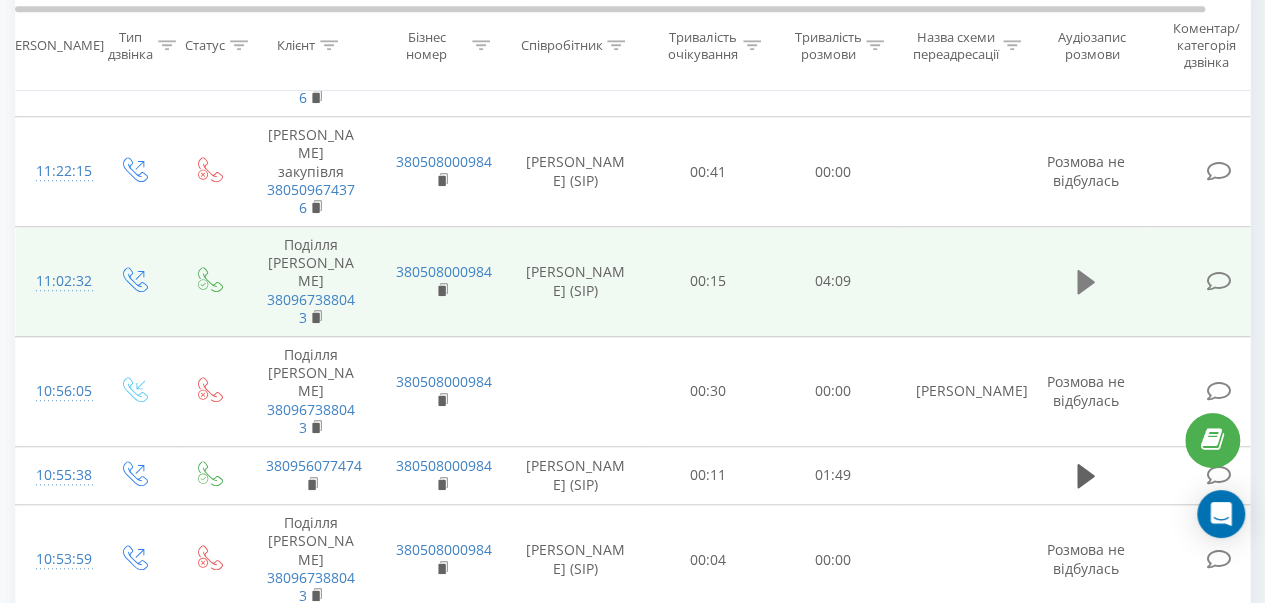 click 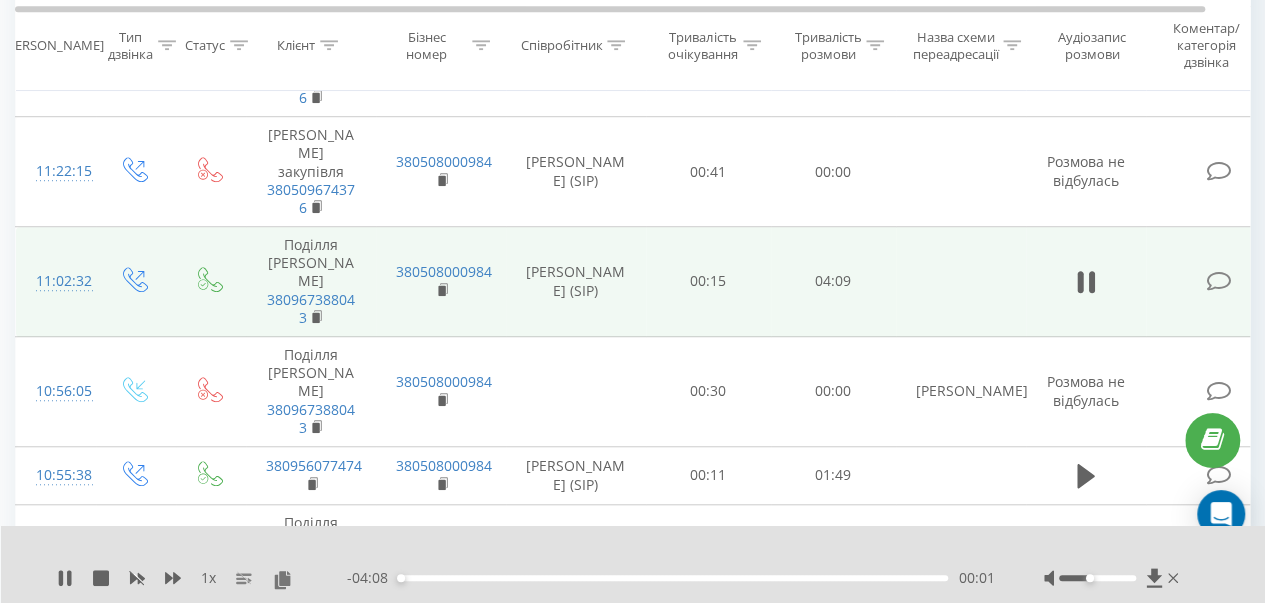 drag, startPoint x: 1105, startPoint y: 576, endPoint x: 1090, endPoint y: 580, distance: 15.524175 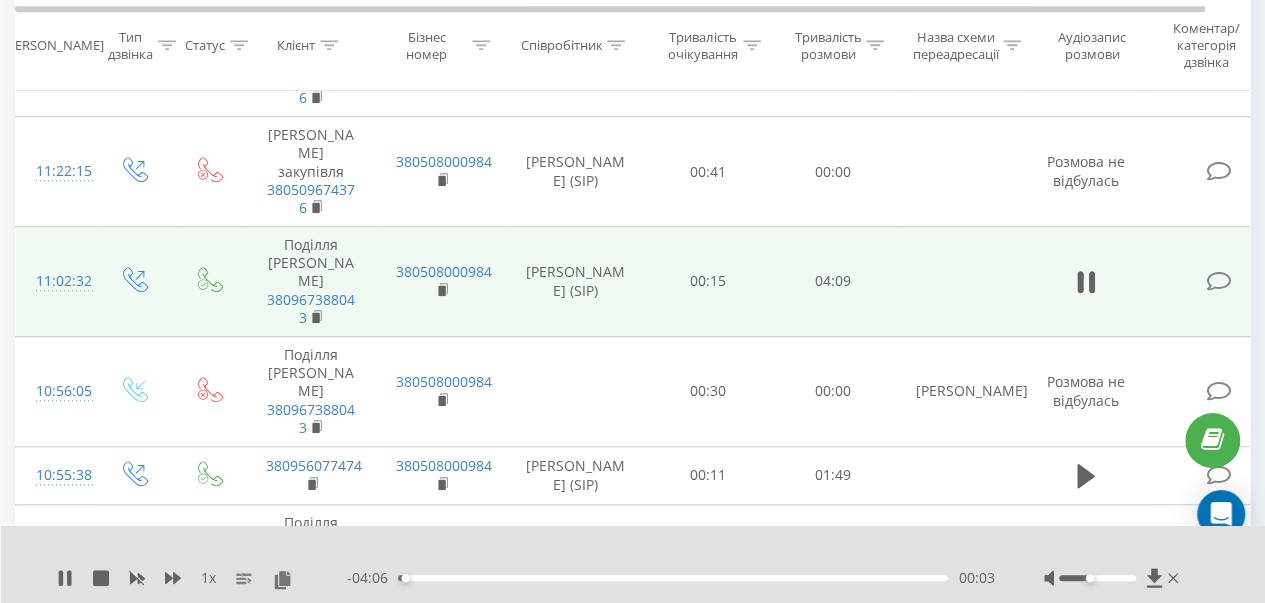 click at bounding box center (1113, 578) 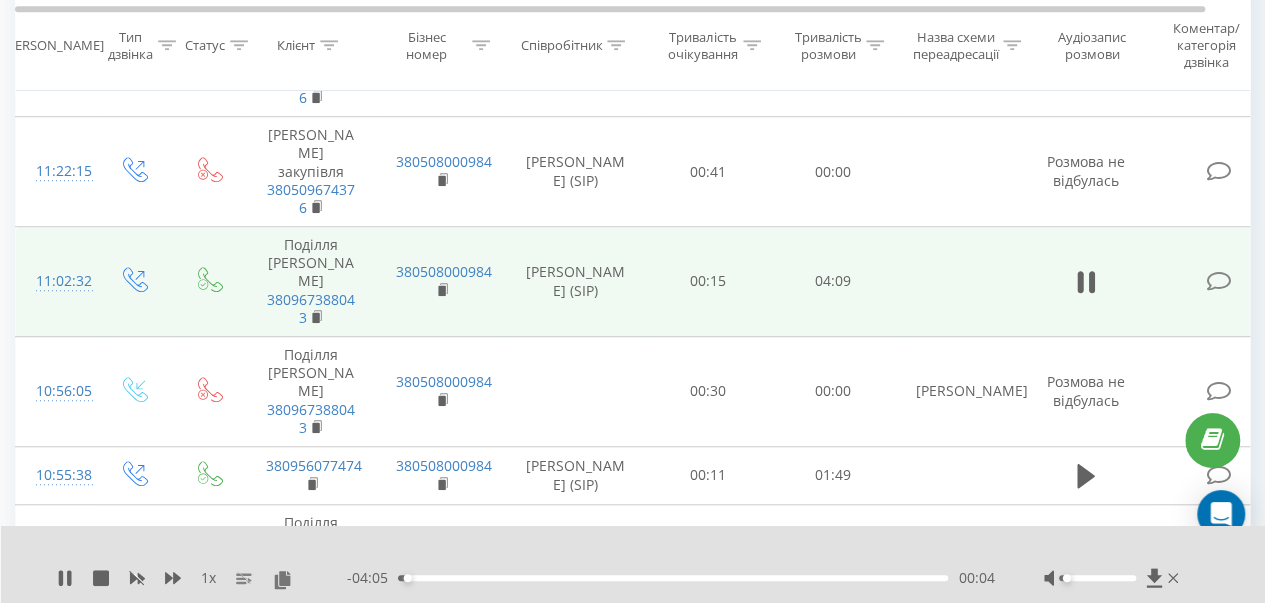 drag, startPoint x: 1088, startPoint y: 578, endPoint x: 1068, endPoint y: 577, distance: 20.024984 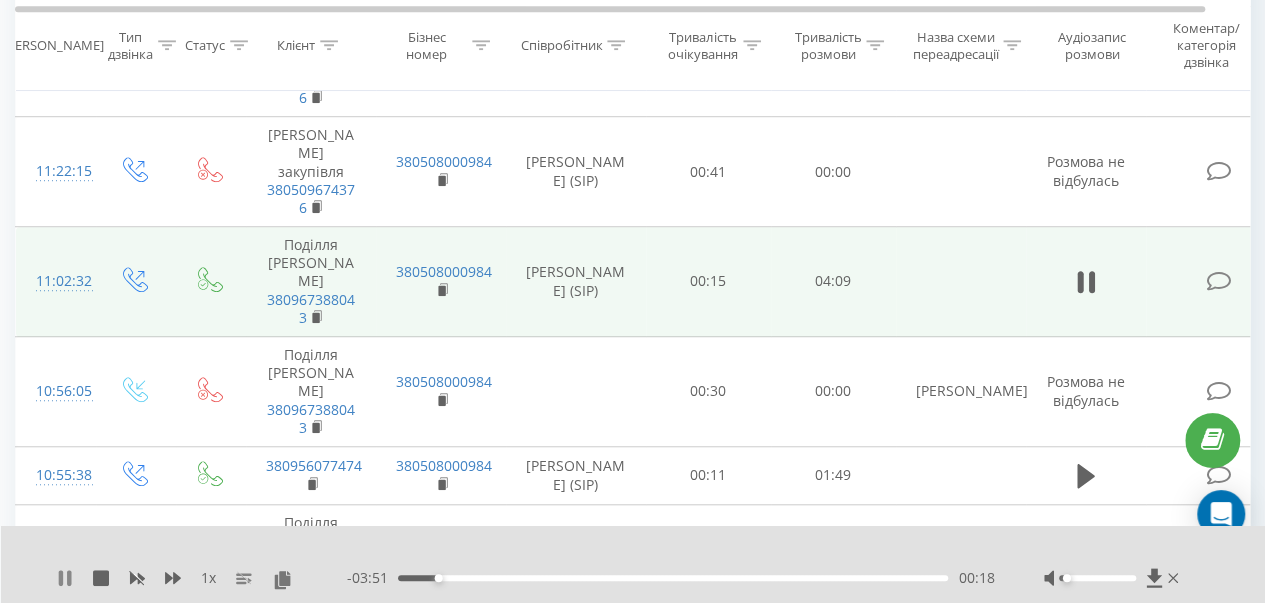 click 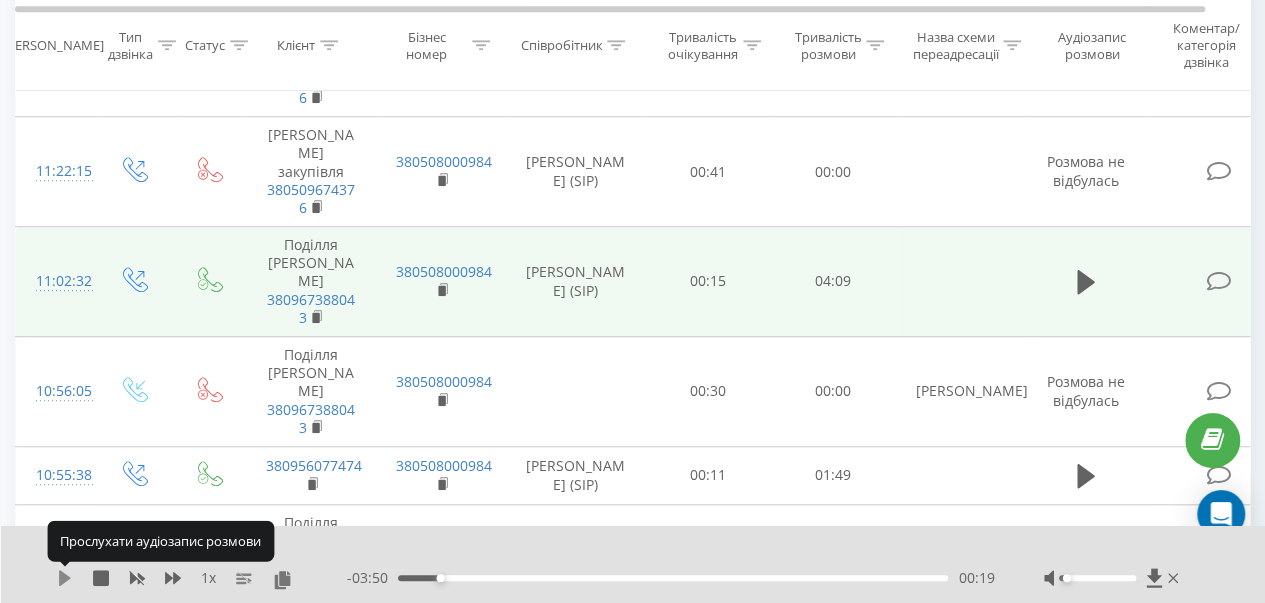 click 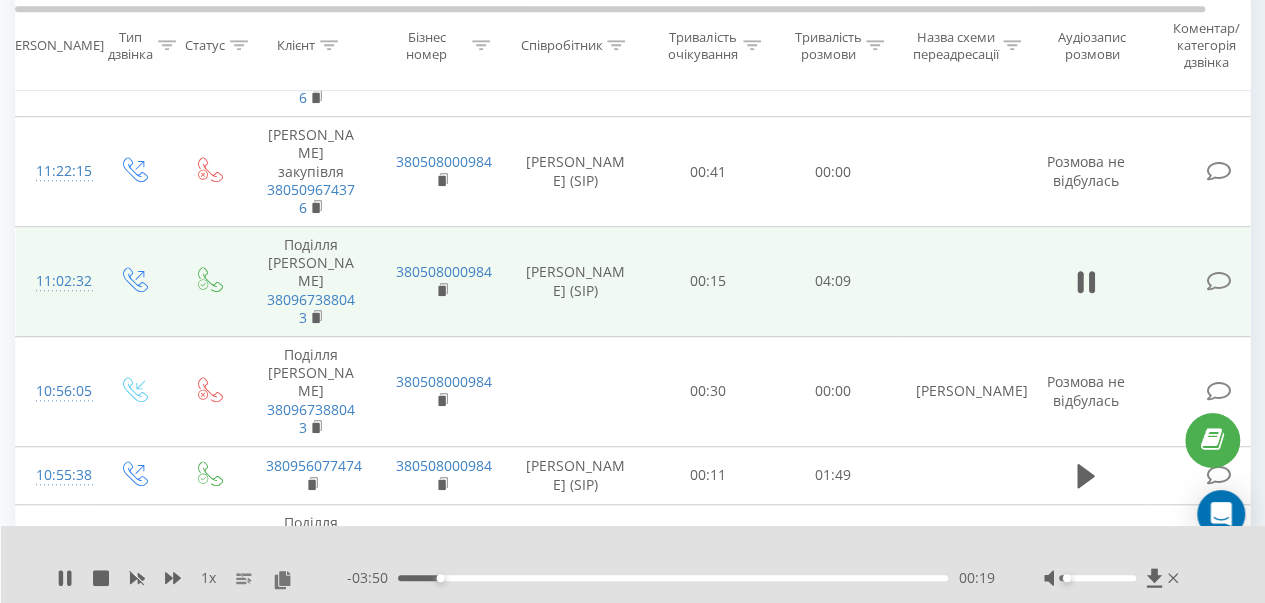 click 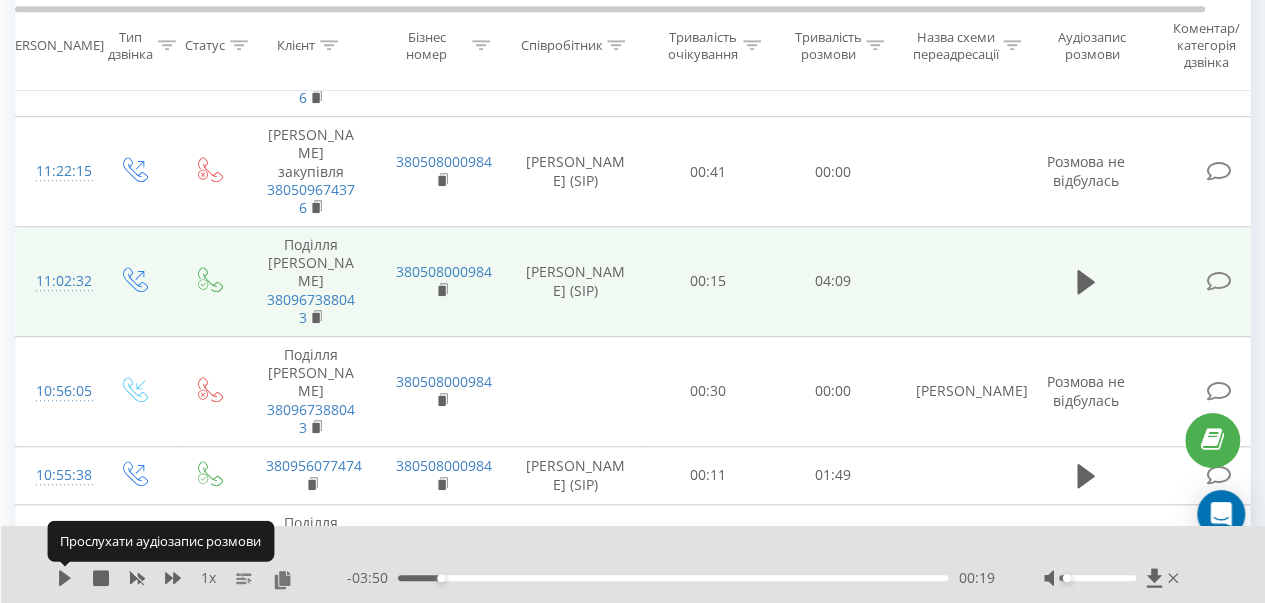 click 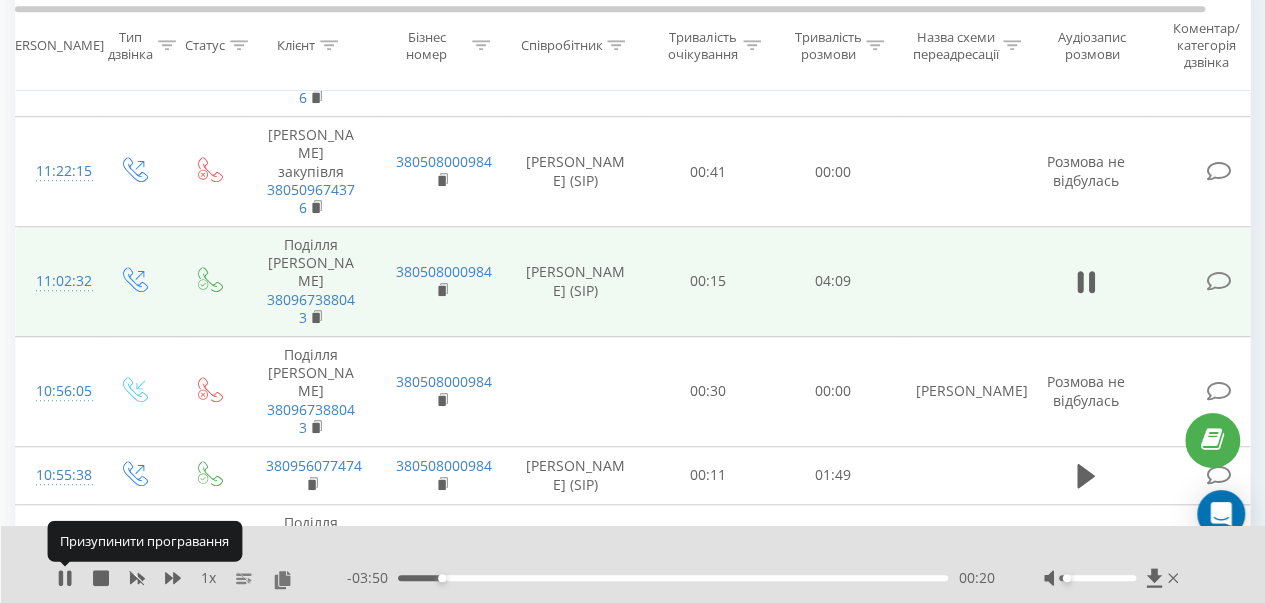click 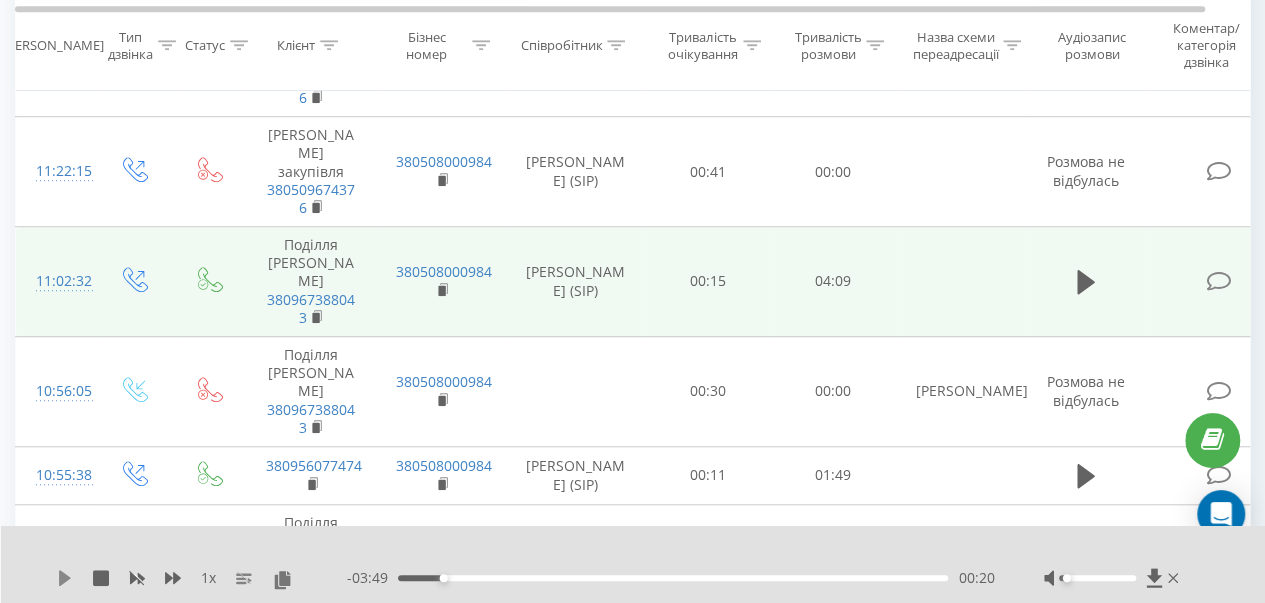 click 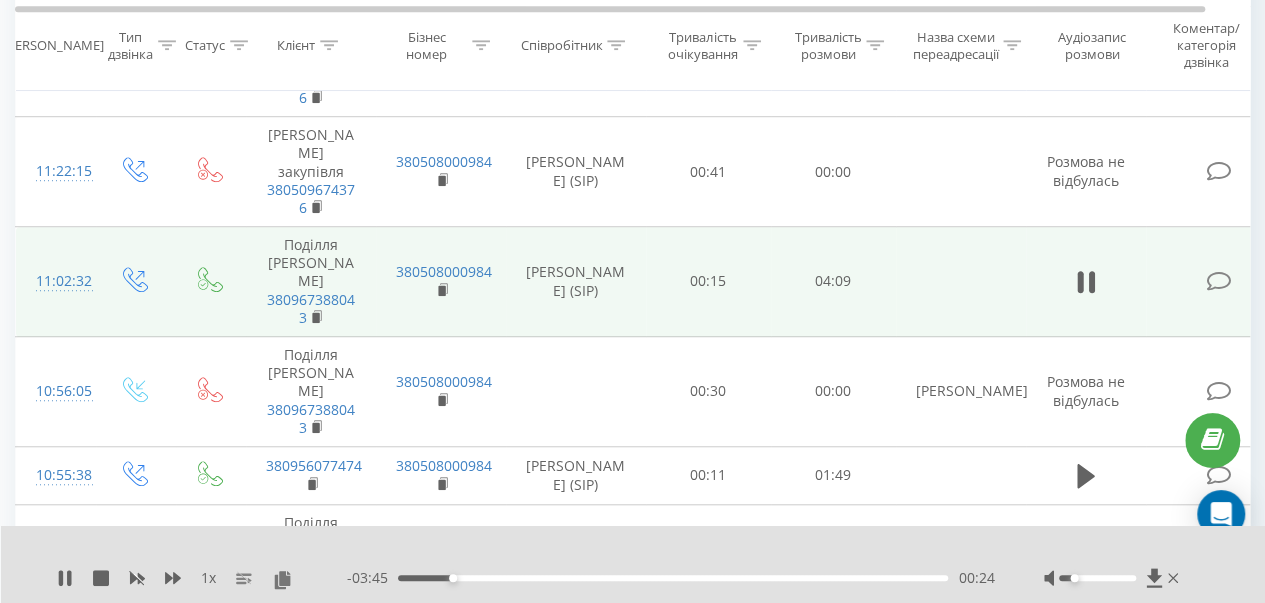 click at bounding box center [1097, 578] 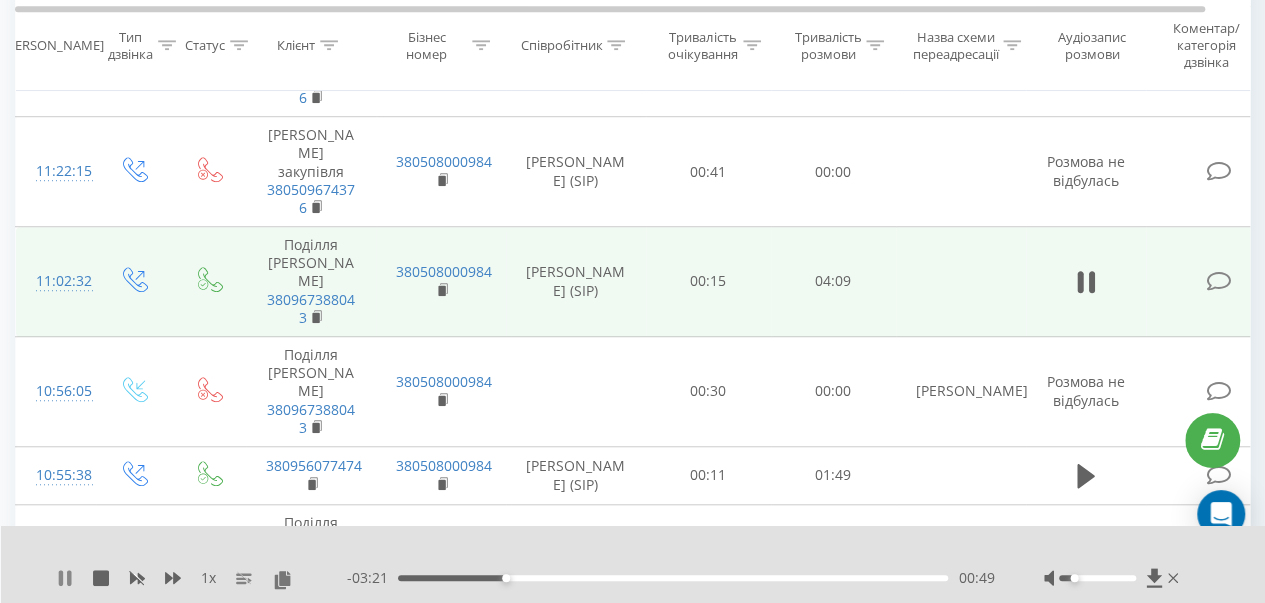click 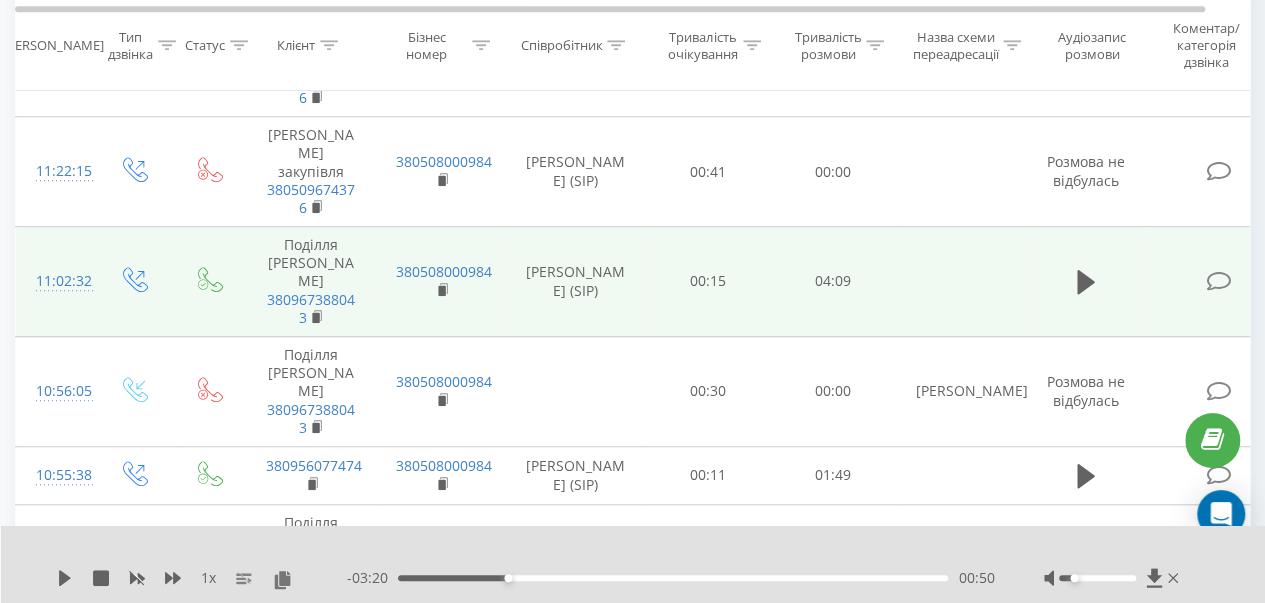 click on "1 x  - 03:20 00:50   00:50" at bounding box center [633, 564] 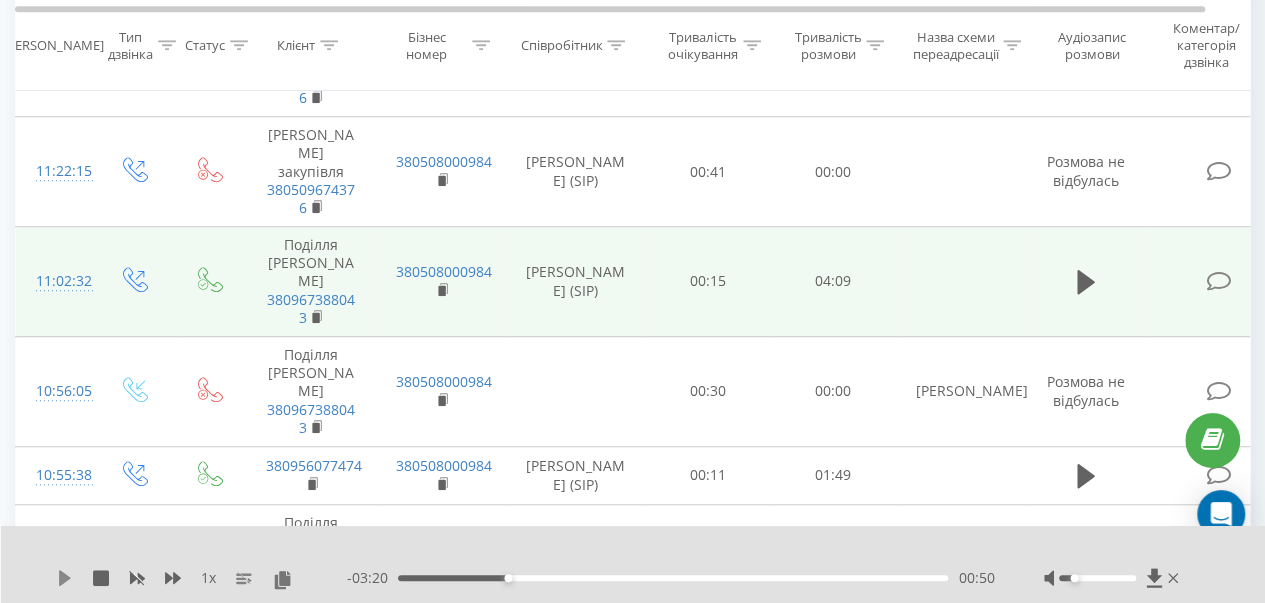 click 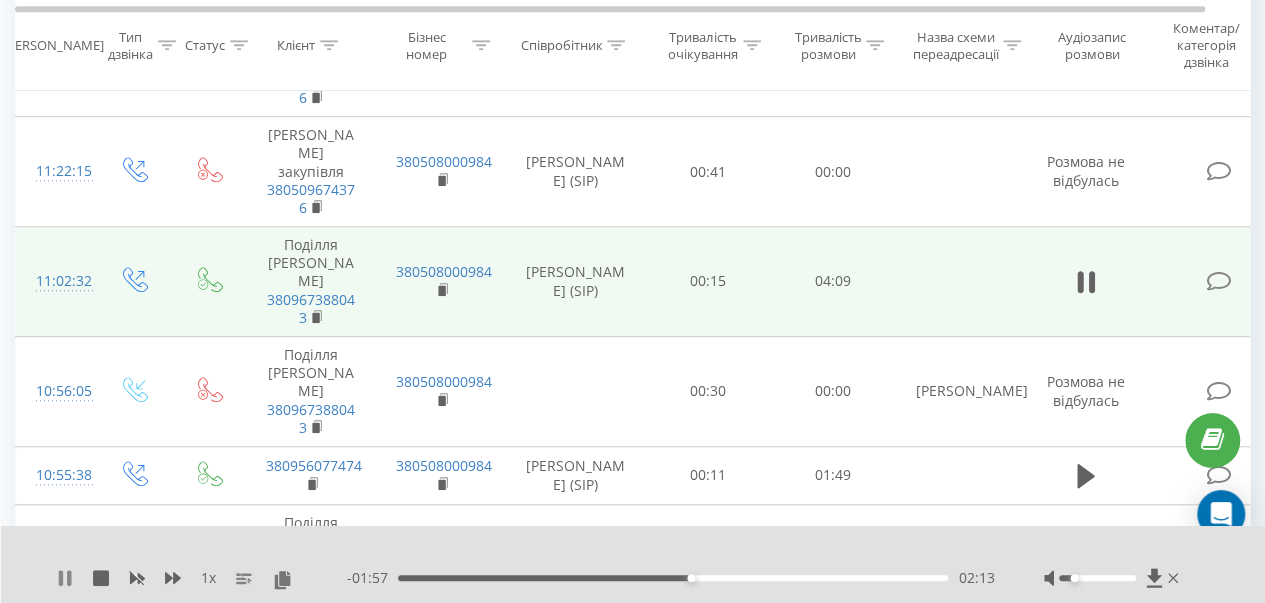 click 